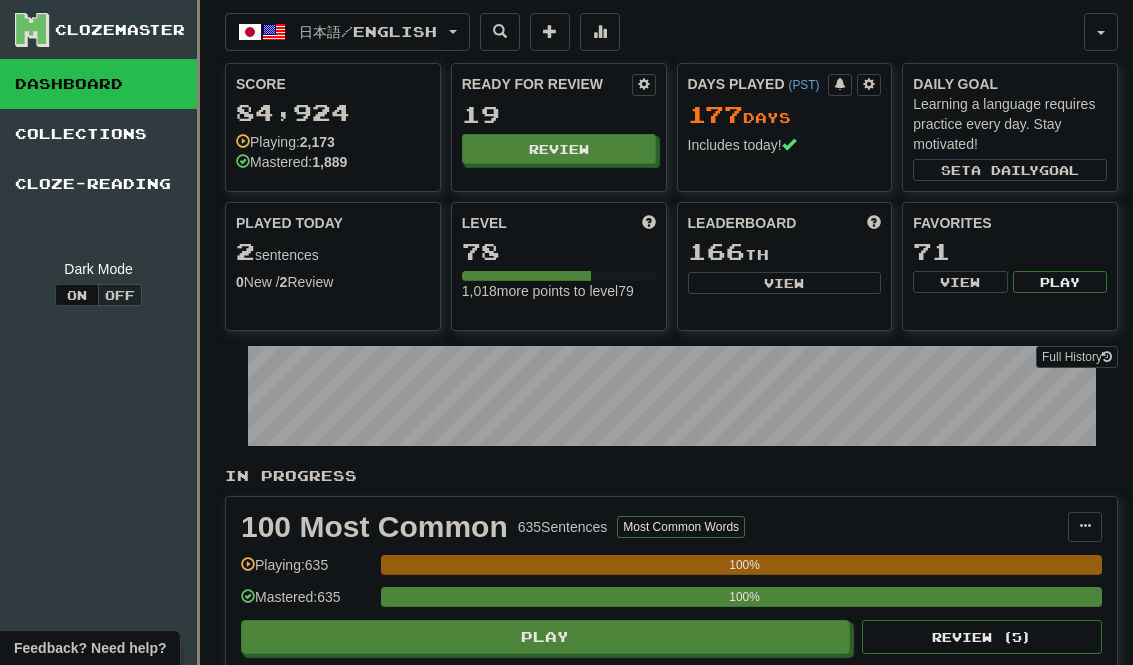 scroll, scrollTop: 79, scrollLeft: 0, axis: vertical 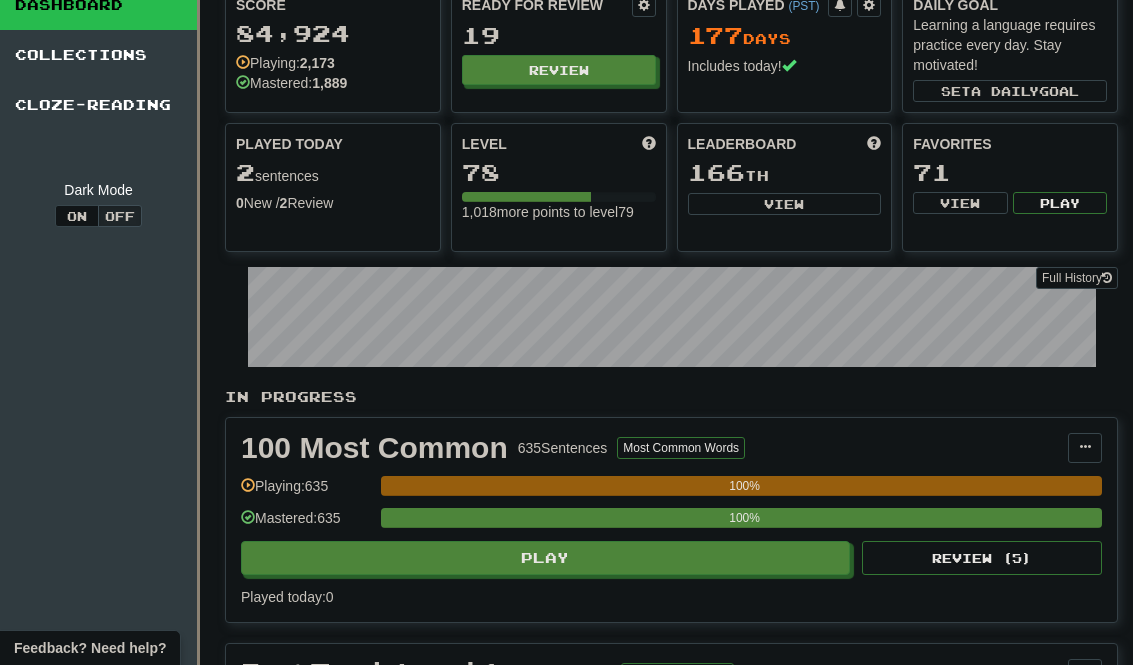 click on "Review" at bounding box center (559, 70) 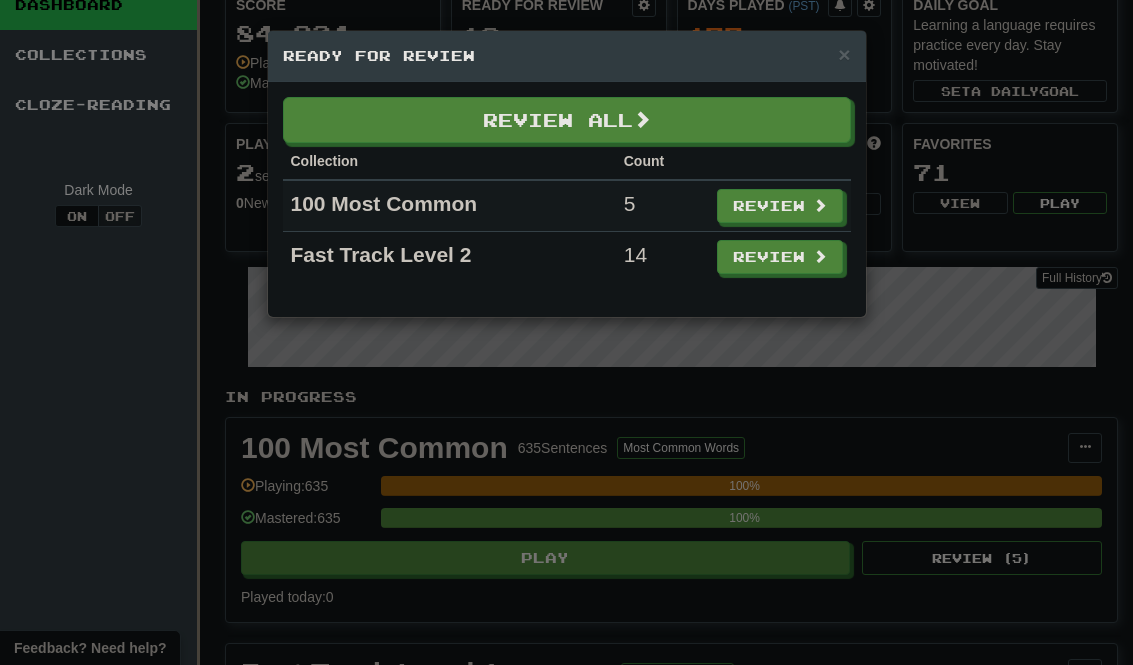 click on "Review All" at bounding box center (567, 120) 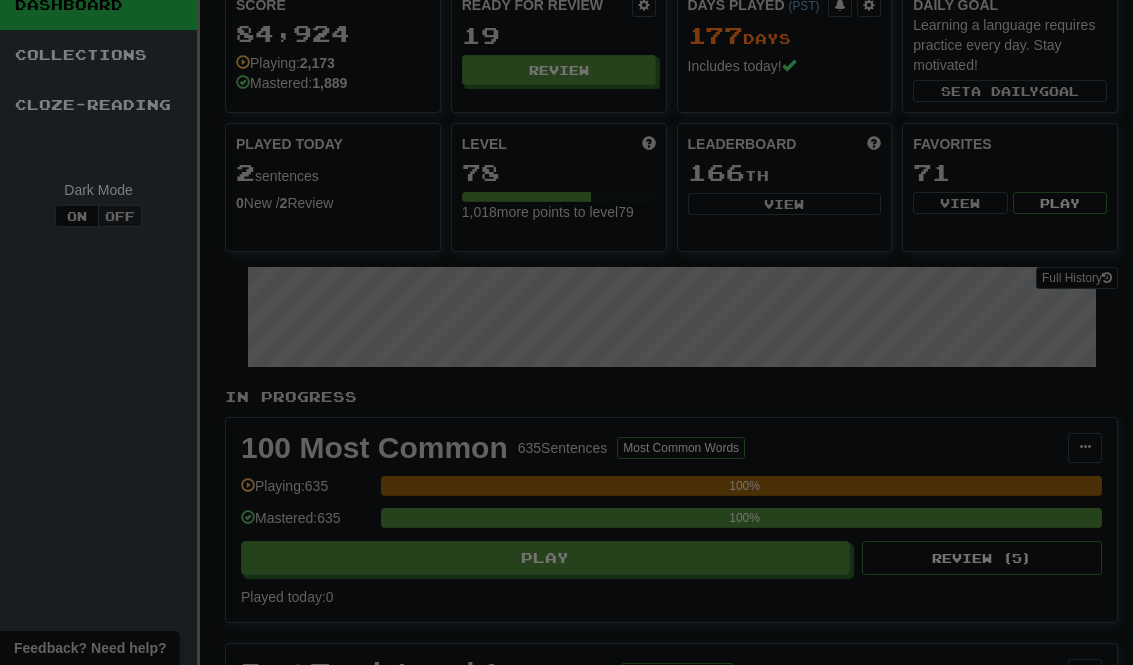 select on "********" 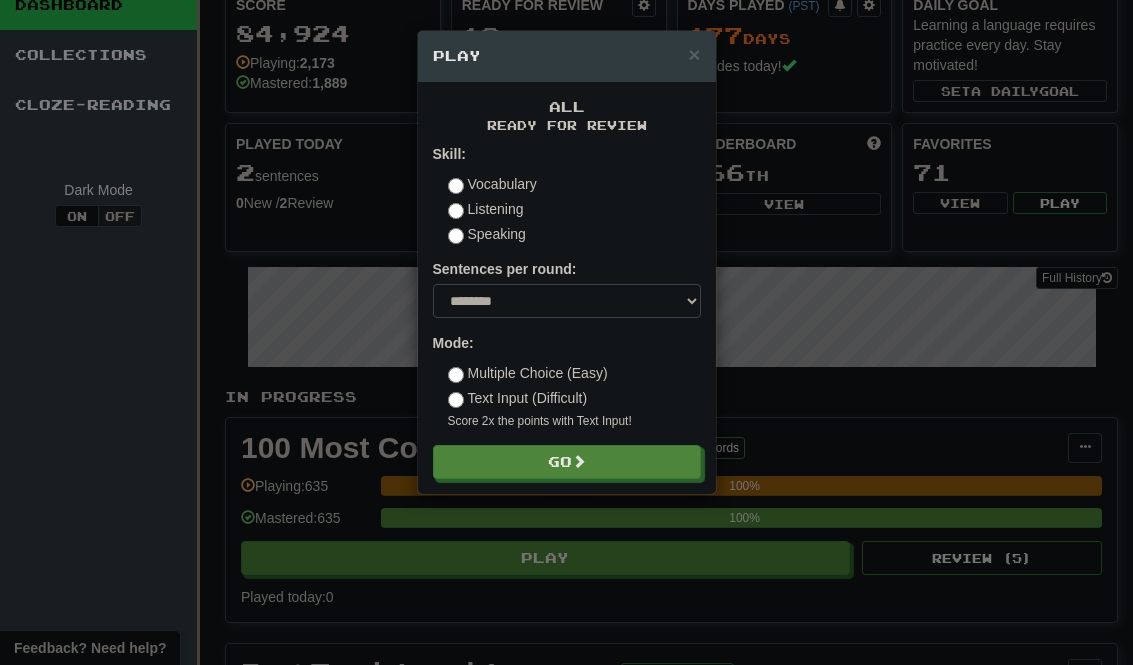 click on "Go" at bounding box center [567, 462] 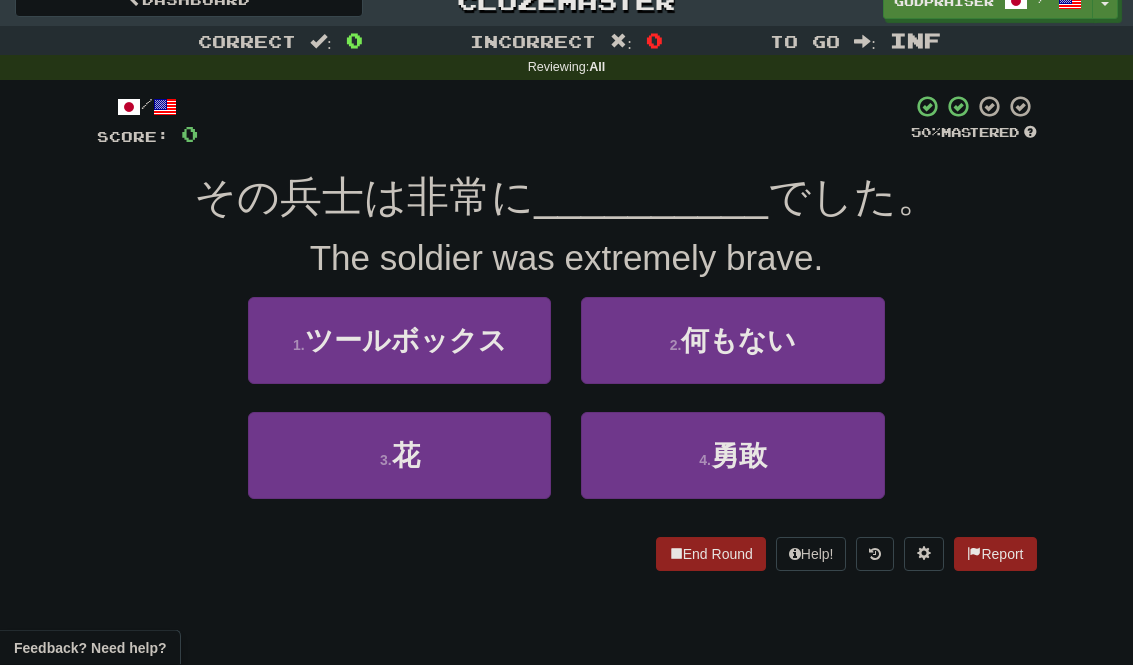 scroll, scrollTop: 48, scrollLeft: 0, axis: vertical 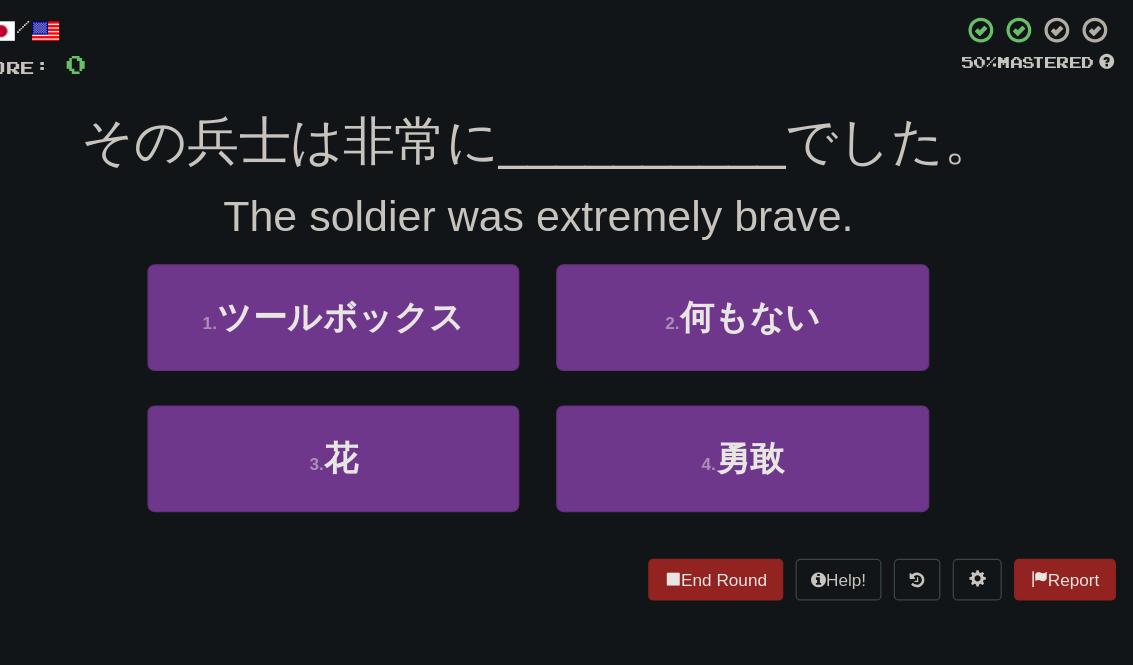 click on "勇敢" at bounding box center (739, 432) 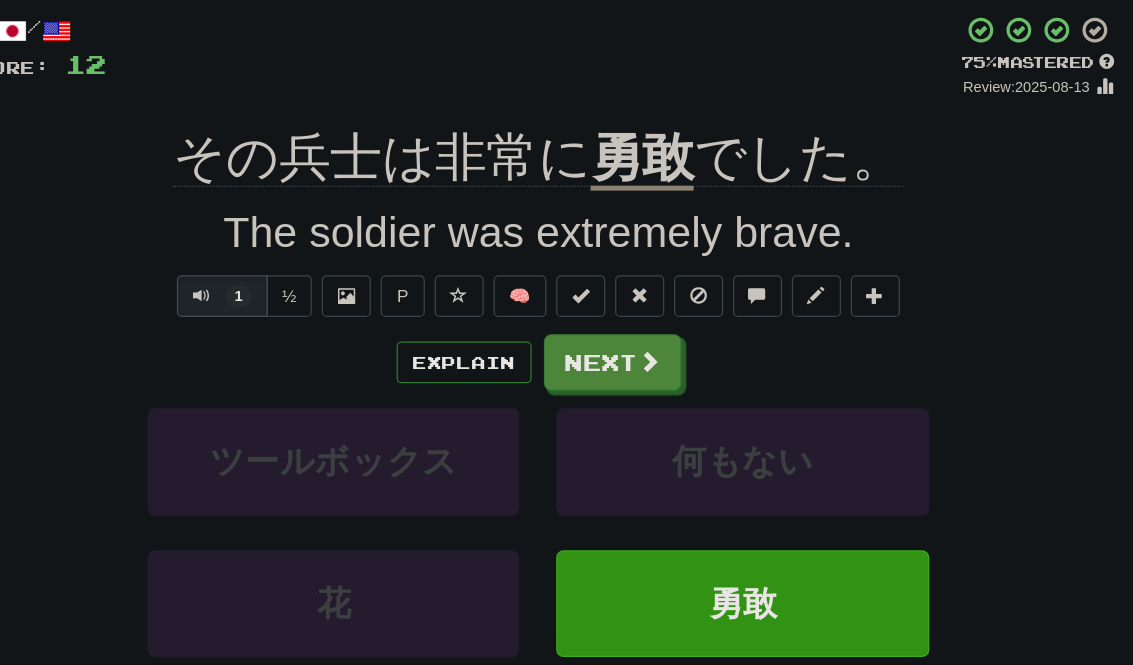 click on "Explain" at bounding box center [506, 354] 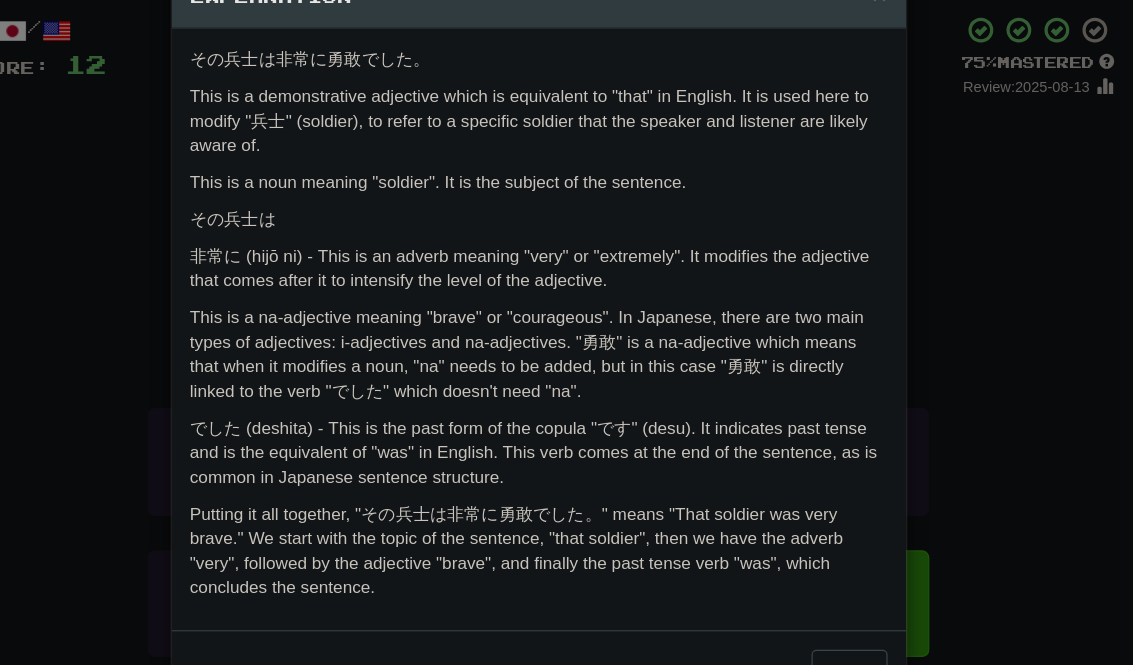 click on "That soldier was very brave." in English. Let's break down the sentence to understand its structure and grammar:
その (sono) - This is a demonstrative adjective which is equivalent to "that" in English. It is used here to modify "兵士" (soldier), to refer to a specific soldier that the speaker and listener are likely aware of.
兵士 (heishi) - This is a noun meaning "soldier". It is the subject of the sentence.
は (wa) - This particle is a topic marker. It marks "その兵士" as the topic of the sentence. In Japanese, the topic is what the rest of the sentence is about. The English equivalent would often be the subject of the sentence, but it can also serve to bring up a new topic or to contrast with another.
非常に (hijō ni) - This is an adverb meaning "very" or "extremely". It modifies the adjective that comes after it to intensify the level of the adjective.
Let us know ! Close" at bounding box center (566, 332) 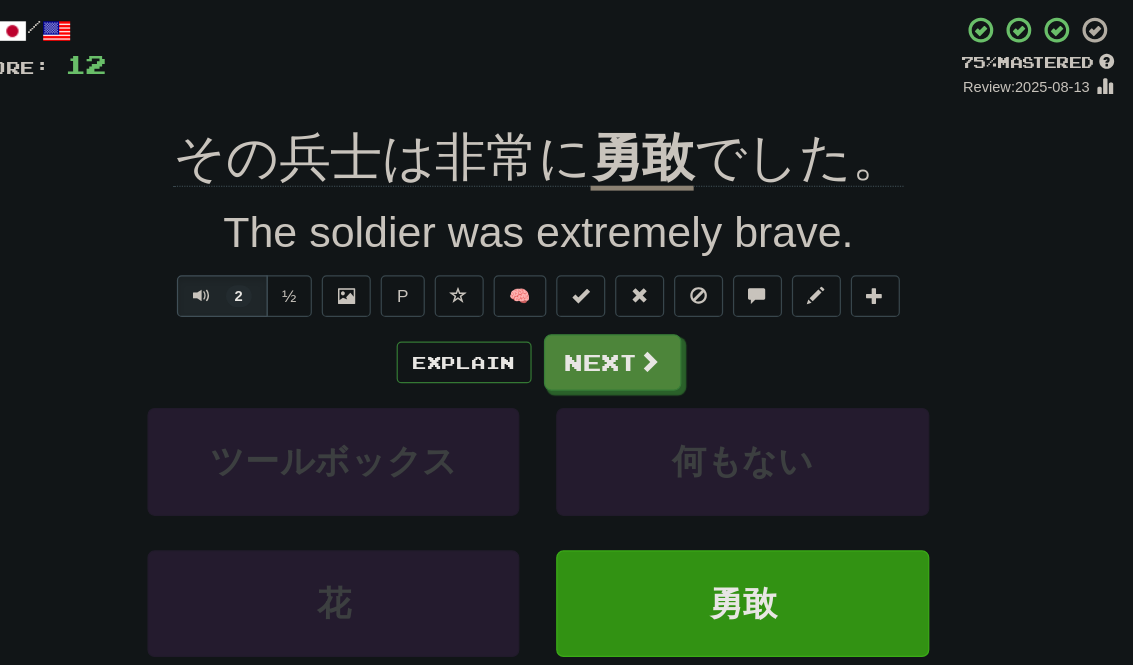 click on "Explain" at bounding box center [506, 354] 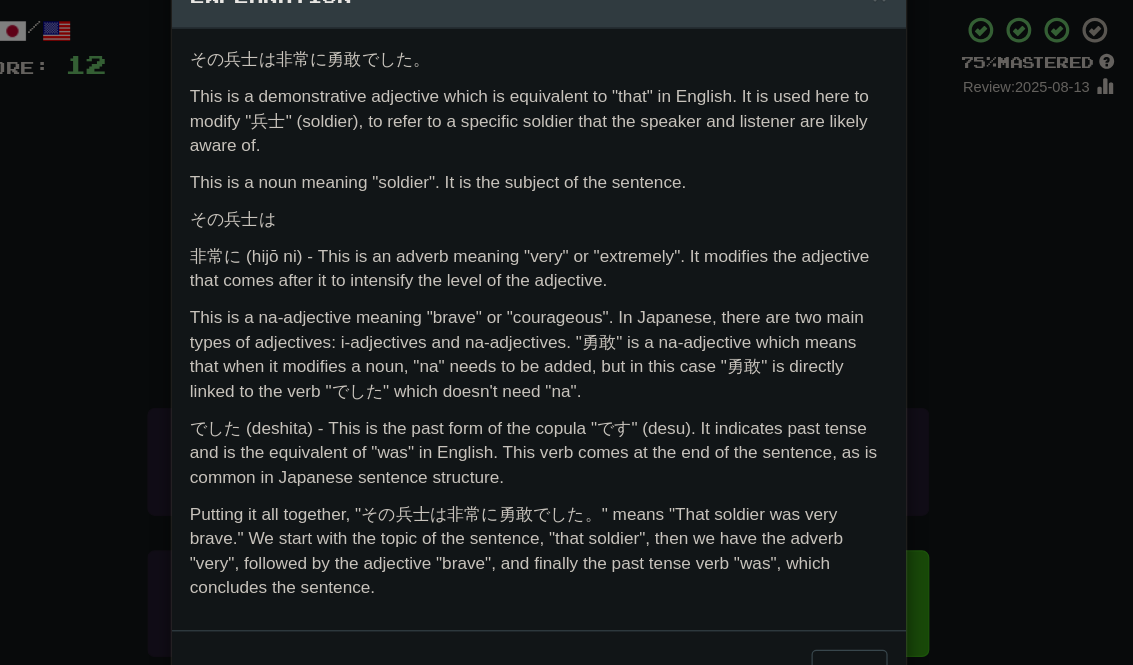 click on "× Explanation The sentence "その兵士は非常に勇敢でした。" translates to "That soldier was very brave." in English. Let's break down the sentence to understand its structure and grammar:
その (sono) - This is a demonstrative adjective which is equivalent to "that" in English. It is used here to modify "兵士" (soldier), to refer to a specific soldier that the speaker and listener are likely aware of.
兵士 (heishi) - This is a noun meaning "soldier". It is the subject of the sentence.
は (wa) - This particle is a topic marker. It marks "その兵士" as the topic of the sentence. In Japanese, the topic is what the rest of the sentence is about. The English equivalent would often be the subject of the sentence, but it can also serve to bring up a new topic or to contrast with another.
非常に (hijō ni) - This is an adverb meaning "very" or "extremely". It modifies the adjective that comes after it to intensify the level of the adjective.
Let us know ! Close" at bounding box center [566, 332] 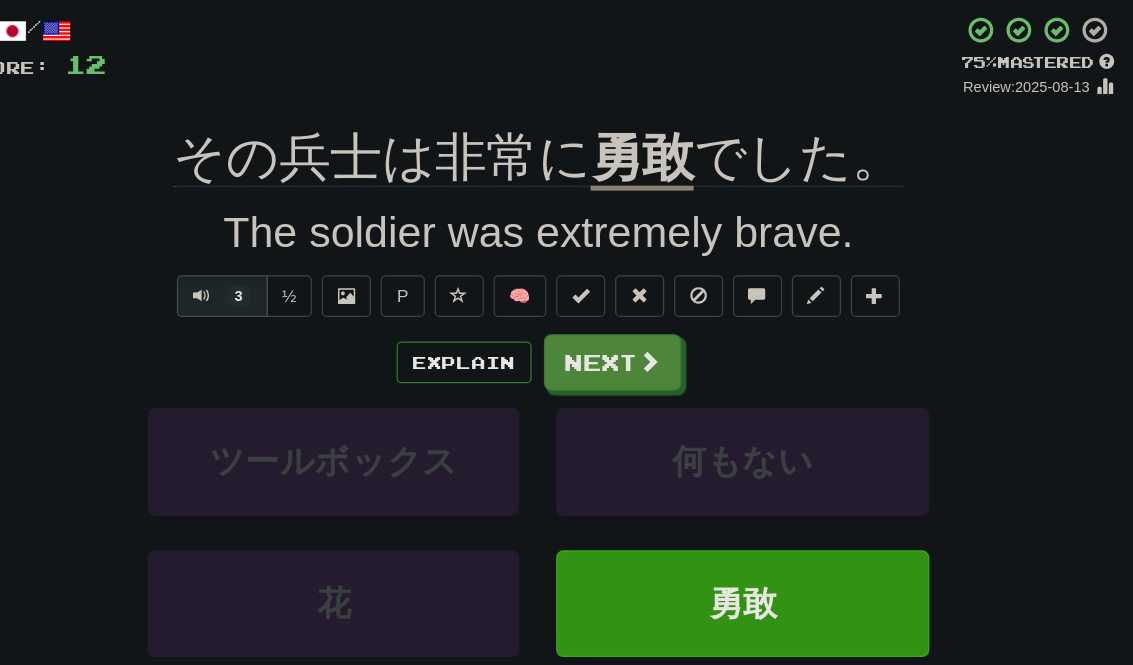 click on "Explain" at bounding box center [506, 354] 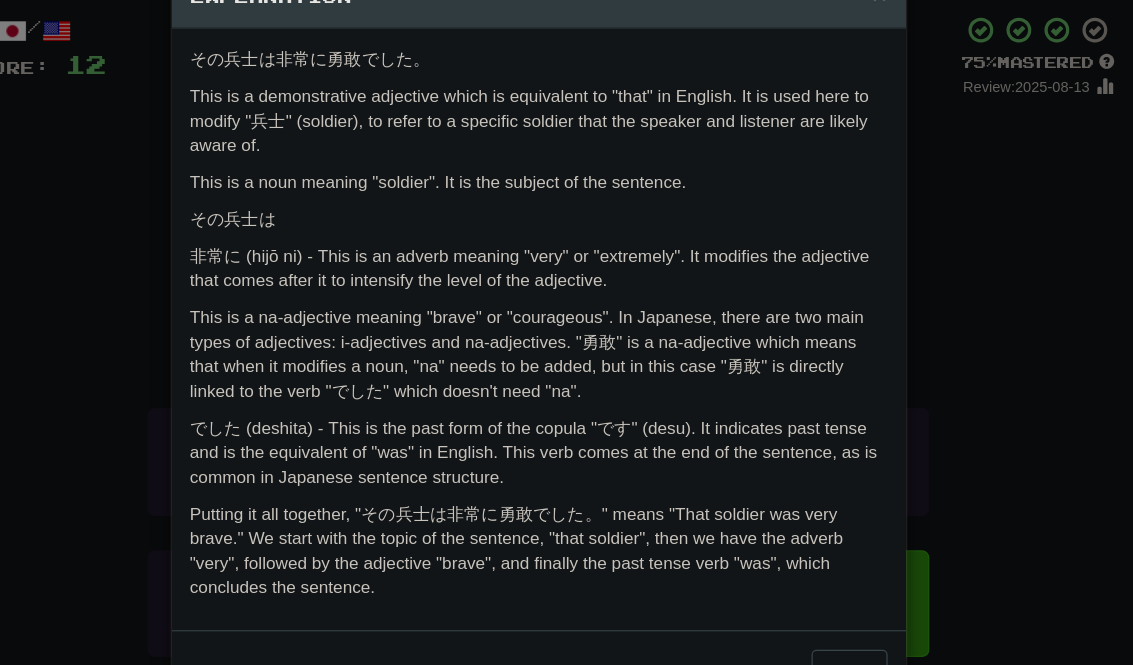 click on "× Explanation The sentence "その兵士は非常に勇敢でした。" translates to "That soldier was very brave." in English. Let's break down the sentence to understand its structure and grammar:
その (sono) - This is a demonstrative adjective which is equivalent to "that" in English. It is used here to modify "兵士" (soldier), to refer to a specific soldier that the speaker and listener are likely aware of.
兵士 (heishi) - This is a noun meaning "soldier". It is the subject of the sentence.
は (wa) - This particle is a topic marker. It marks "その兵士" as the topic of the sentence. In Japanese, the topic is what the rest of the sentence is about. The English equivalent would often be the subject of the sentence, but it can also serve to bring up a new topic or to contrast with another.
非常に (hijō ni) - This is an adverb meaning "very" or "extremely". It modifies the adjective that comes after it to intensify the level of the adjective.
Let us know ! Close" at bounding box center (566, 332) 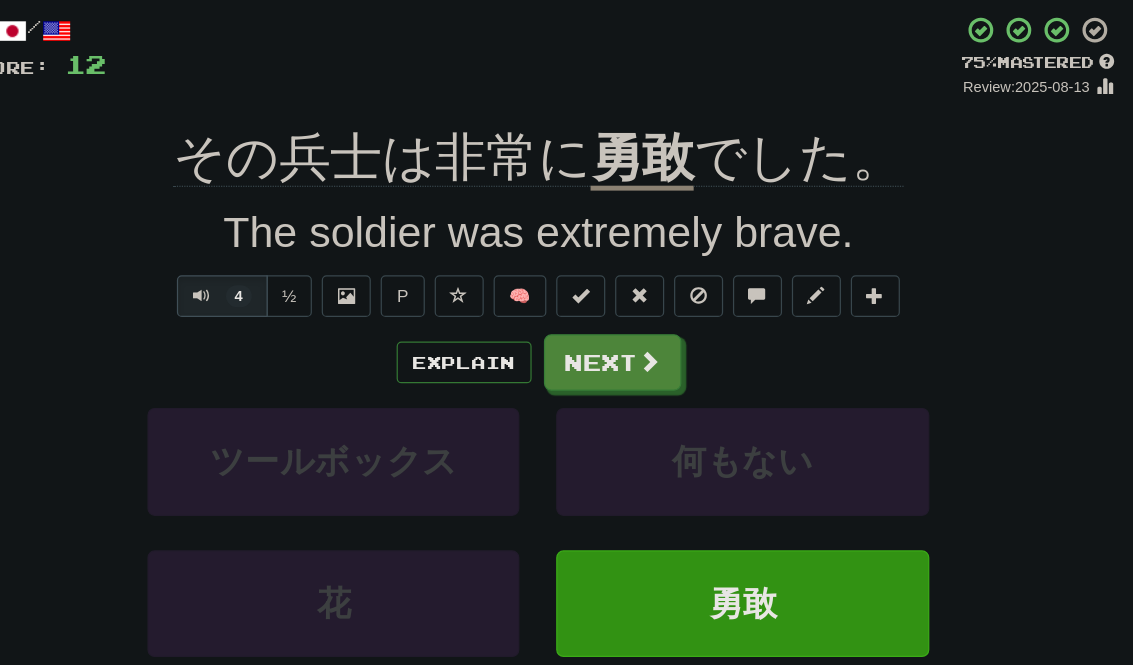 click on "Next" at bounding box center [627, 354] 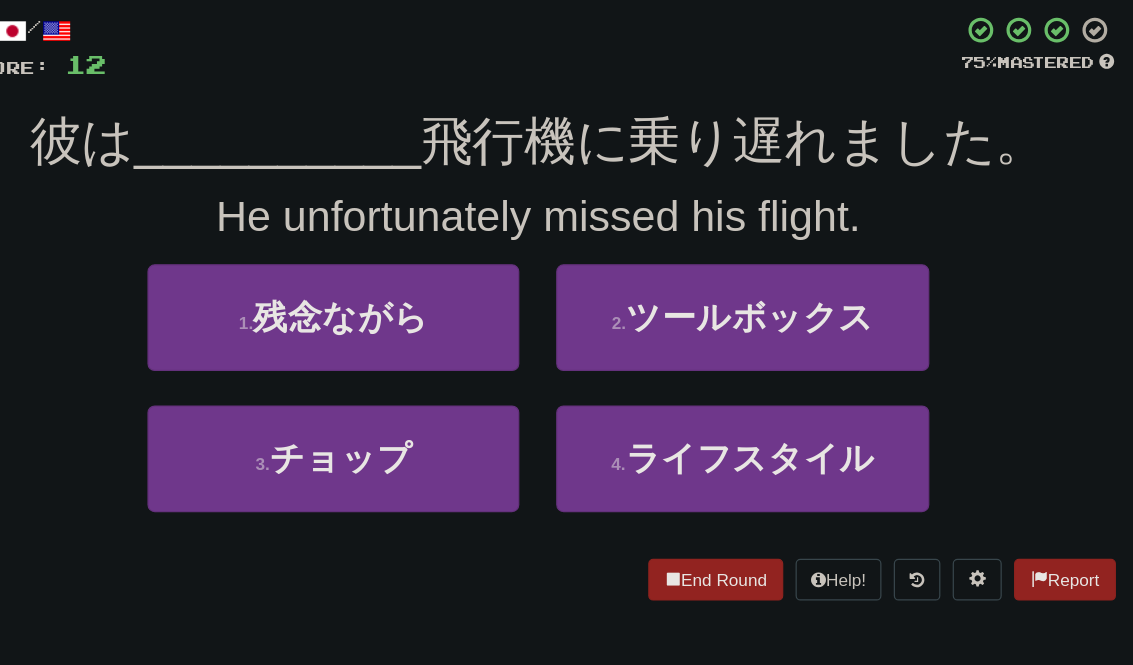 click on "1 .  残念ながら" at bounding box center [399, 317] 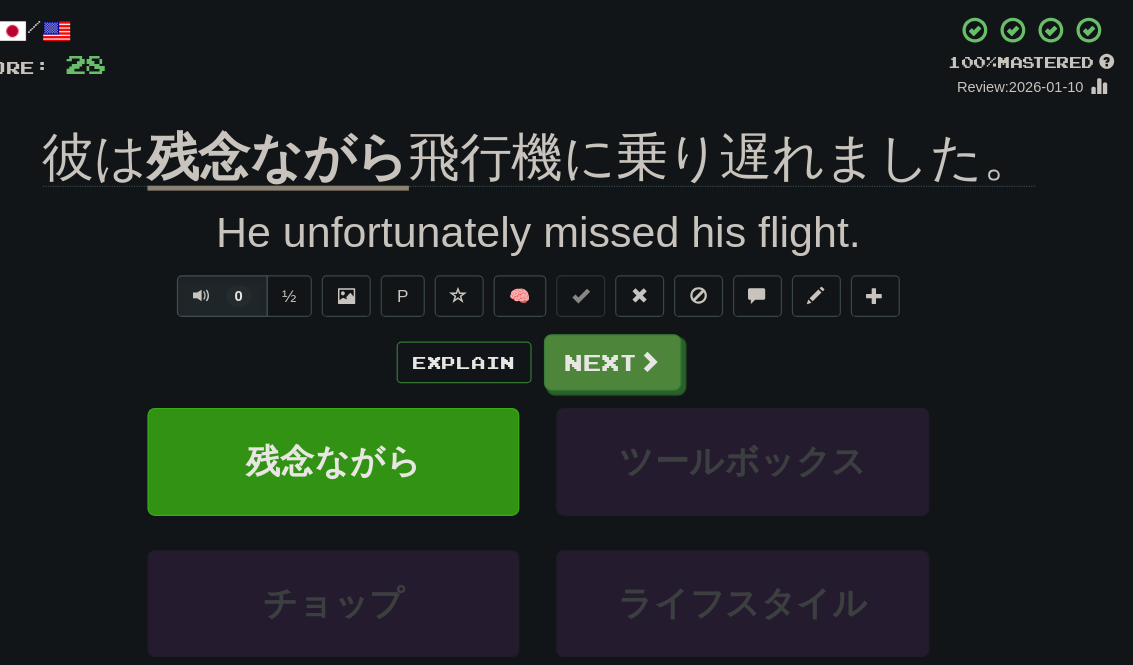 click on "Explain" at bounding box center [506, 354] 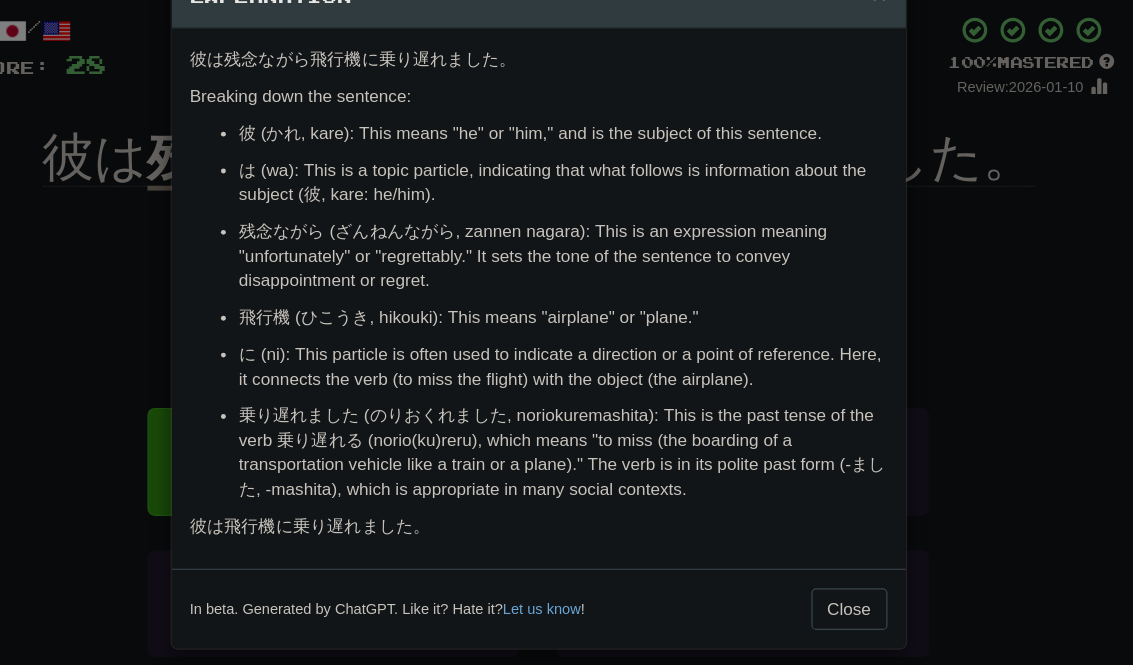 click on "× Explanation Certainly! The sentence "彼は残念ながら飛行機に乗り遅れました。" translates to "Unfortunately, he missed the flight."
Breaking down the sentence:
彼 (かれ, kare): This means "he" or "him," and is the subject of this sentence.
は (wa): This is a topic particle, indicating that what follows is information about the subject (彼, kare: he/him).
残念ながら (ざんねんながら, zannen nagara): This is an expression meaning "unfortunately" or "regrettably." It sets the tone of the sentence to convey disappointment or regret.
飛行機 (ひこうき, hikouki): This means "airplane" or "plane."
に (ni): This particle is often used to indicate a direction or a point of reference. Here, it connects the verb (to miss the flight) with the object (the airplane).
In beta. Generated by ChatGPT. Like it? Hate it?  Let us know ! Close" at bounding box center [566, 332] 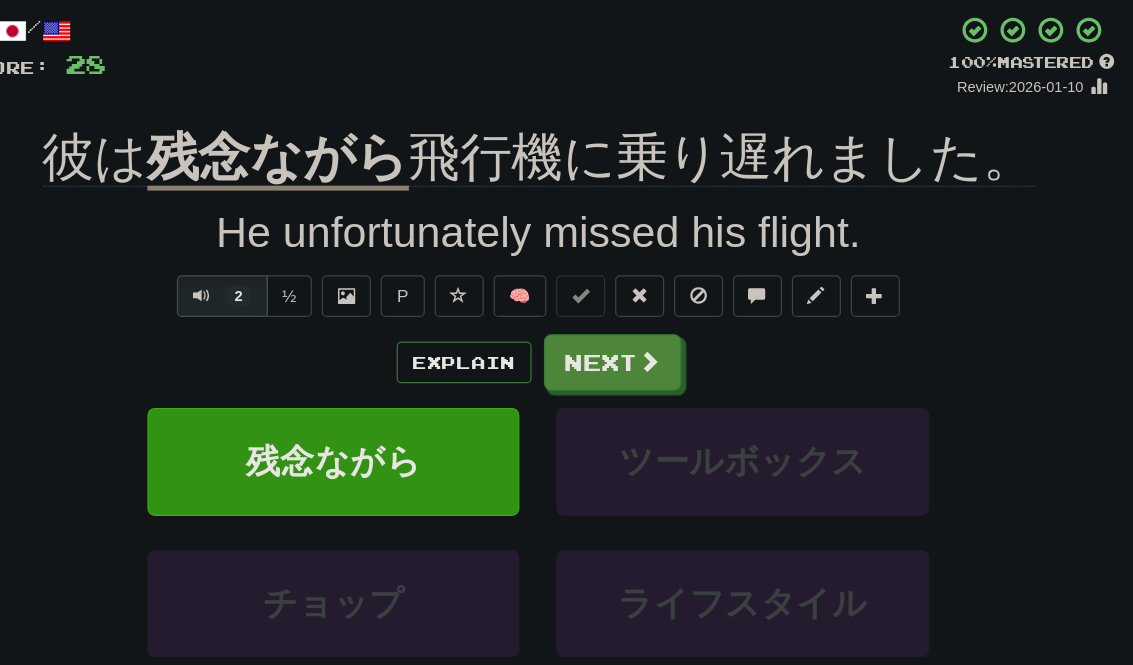 click on "Next" at bounding box center [627, 354] 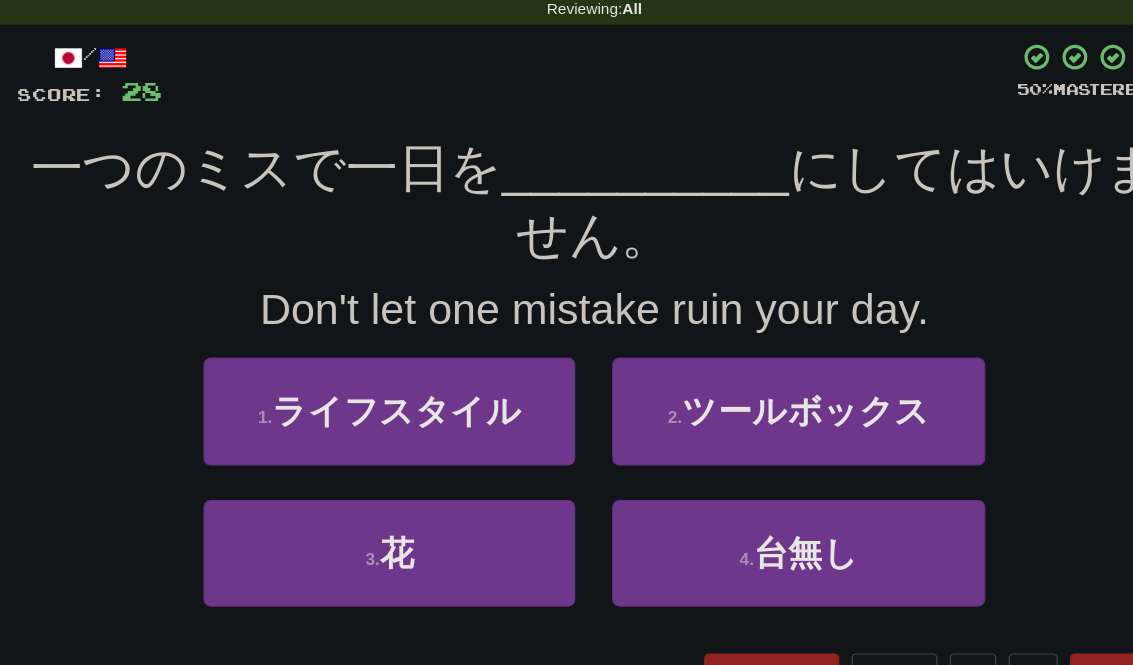 click on "4 .  台無し" at bounding box center [732, 487] 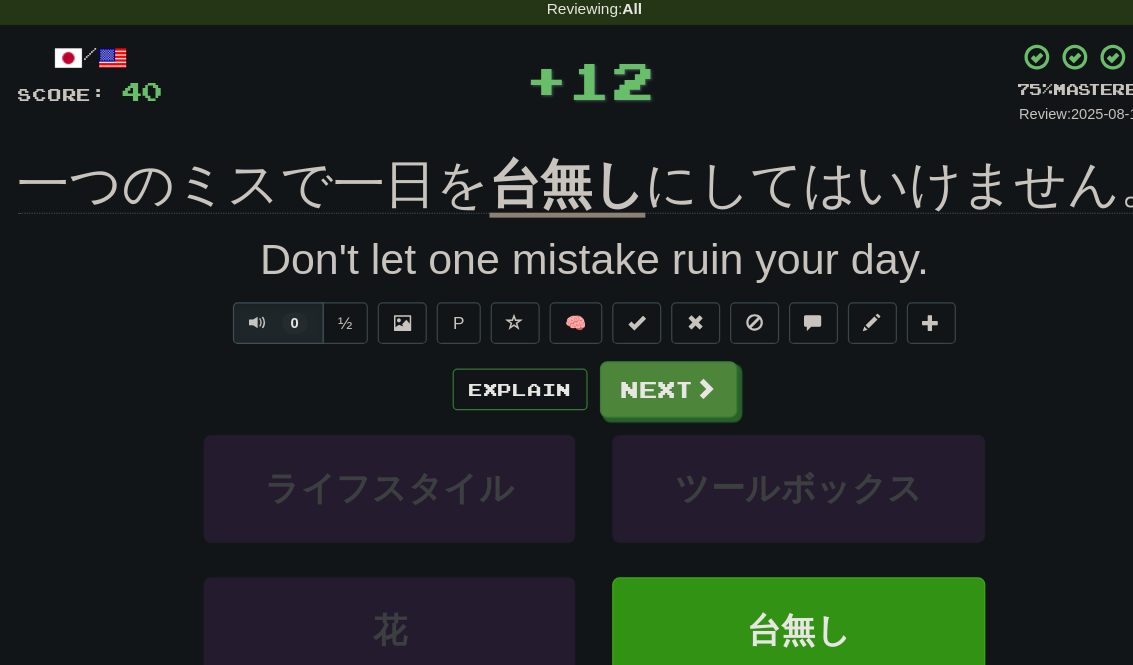 click on "Explain" at bounding box center [506, 354] 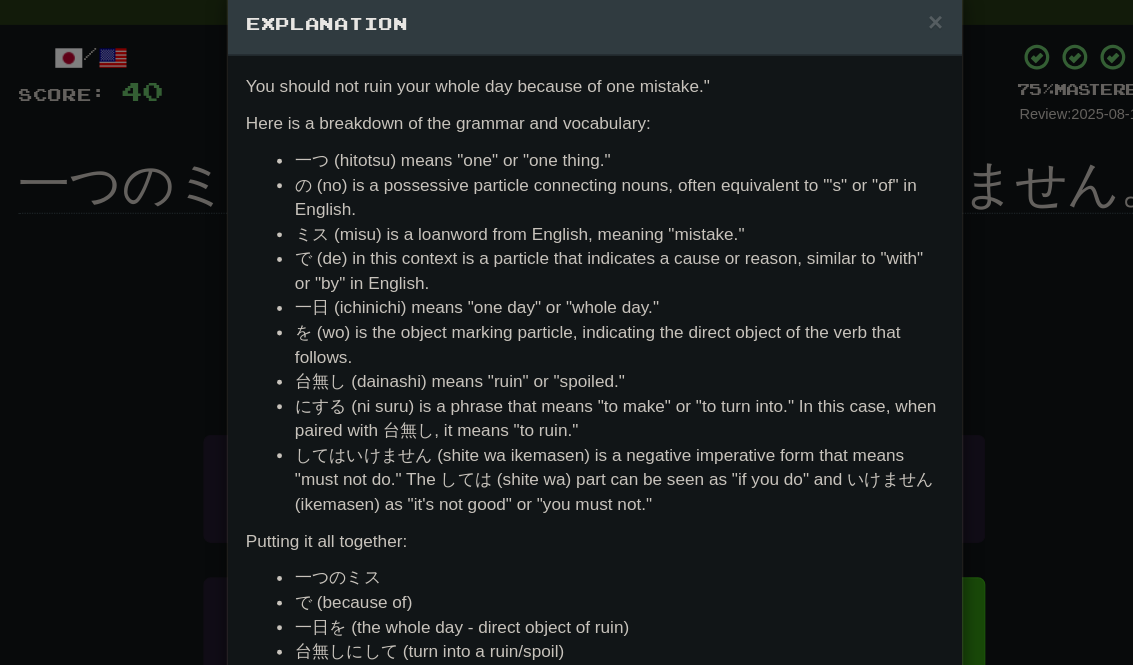 click on "× Explanation The Japanese sentence "一つのミスで一日を台無しにしてはいけません。" translates to "You should not ruin your whole day because of one mistake."
Here is a breakdown of the grammar and vocabulary:
一つ (hitotsu) means "one" or "one thing."
の (no) is a possessive particle connecting nouns, often equivalent to "'s" or "of" in English.
ミス (misu) is a loanword from English, meaning "mistake."
で (de) in this context is a particle that indicates a cause or reason, similar to "with" or "by" in English.
一日 (ichinichi) means "one day" or "whole day."
を (wo) is the object marking particle, indicating the direct object of the verb that follows.
台無し (dainashi) means "ruin" or "spoiled."
にする (ni suru) is a phrase that means "to make" or "to turn into." In this case, when paired with 台無し, it means "to ruin."
Putting it all together:
一つのミス (one mistake)
で (because of)
はいけません (you must not)
!" at bounding box center [566, 332] 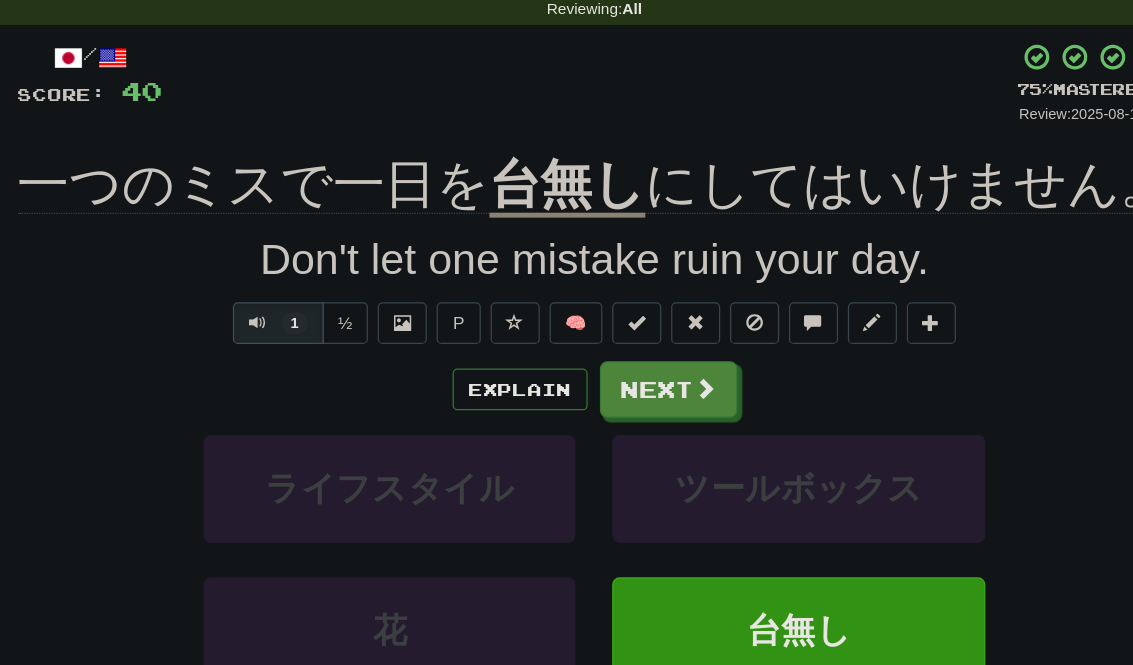 click on "Next" at bounding box center [627, 354] 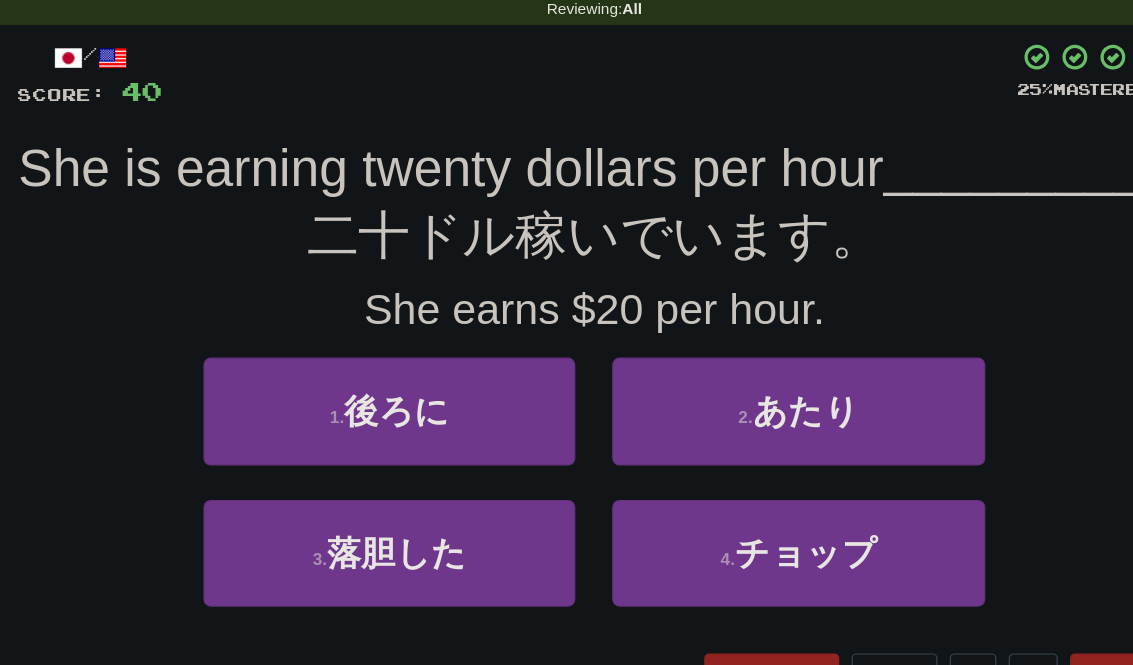click on "2 ." at bounding box center (690, 376) 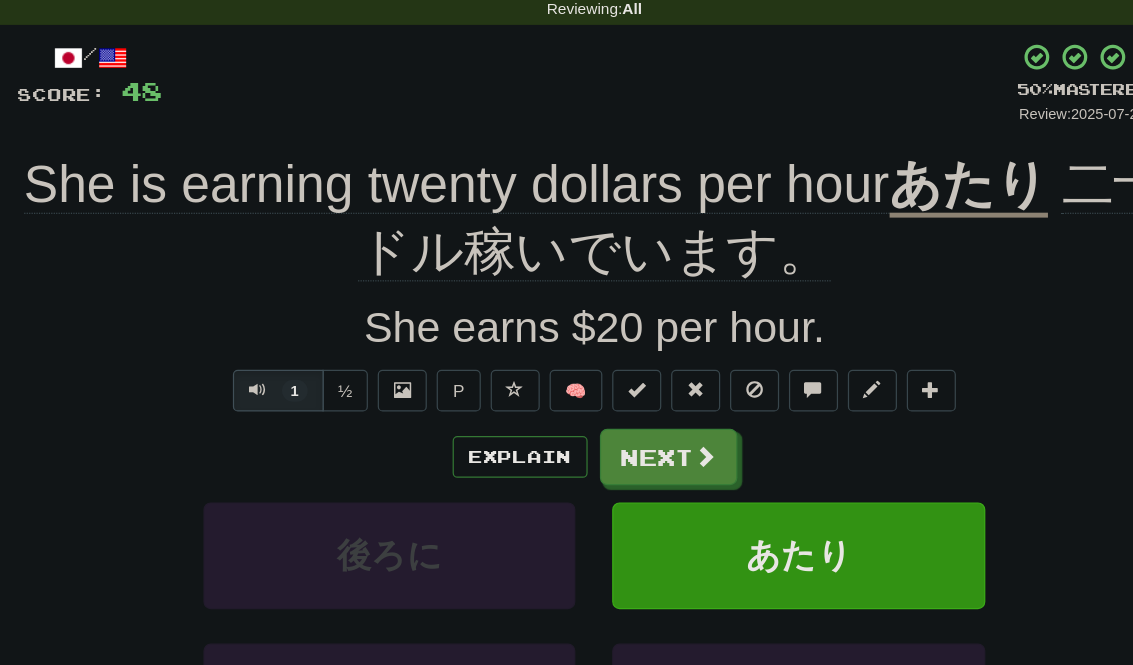 click on "Explain" at bounding box center (506, 409) 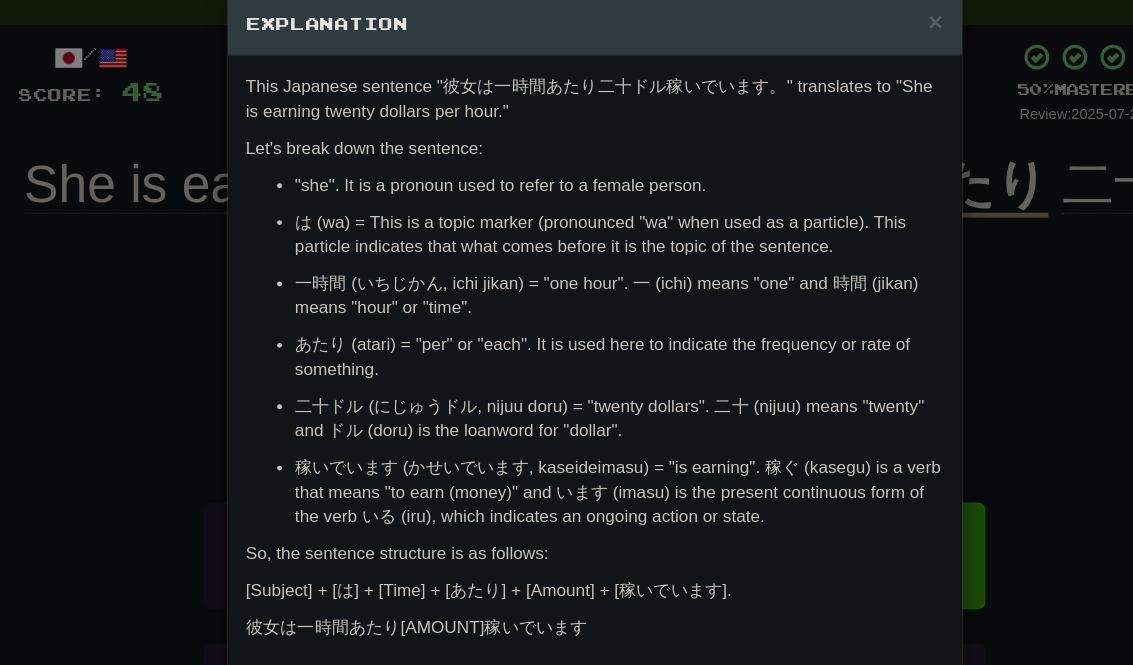 click on "× Explanation This Japanese sentence "彼女は一時間あたり二十ドル稼いでいます。" translates to "She is earning twenty dollars per hour."
Let's break down the sentence:
彼女 (かのじょ, kanojo) = "she". It is a pronoun used to refer to a female person.
は (wa) = This is a topic marker (pronounced "wa" when used as a particle). This particle indicates that what comes before it is the topic of the sentence.
一時間 (いちじかん, ichi jikan) = "one hour". 一 (ichi) means "one" and 時間 (jikan) means "hour" or "time".
あたり (atari) = "per" or "each". It is used here to indicate the frequency or rate of something.
二十ドル (にじゅうドル, nijuu doru) = "twenty dollars". 二十 (nijuu) means "twenty" and ドル (doru) is the loanword for "dollar".
So, the sentence structure is as follows:
[Subject] + [は] + [Time] + [あたり] + [Amount] + [稼いでいます].
In beta. Generated by ChatGPT. Like it? Hate it?  ! Close" at bounding box center [566, 332] 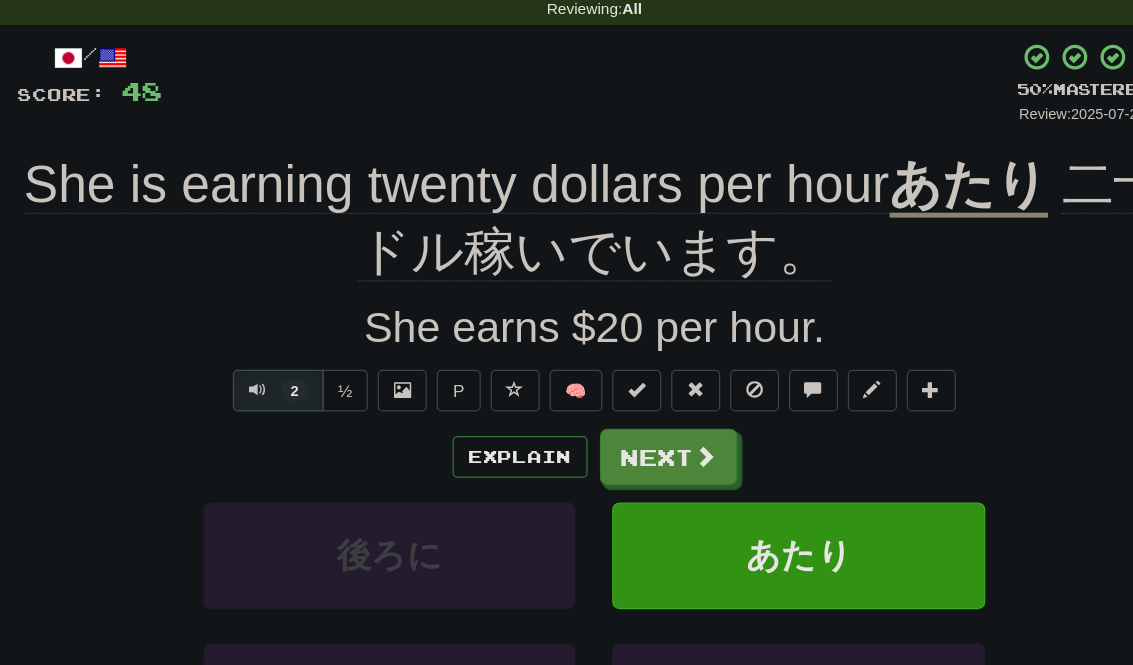 click on "Explain" at bounding box center (506, 409) 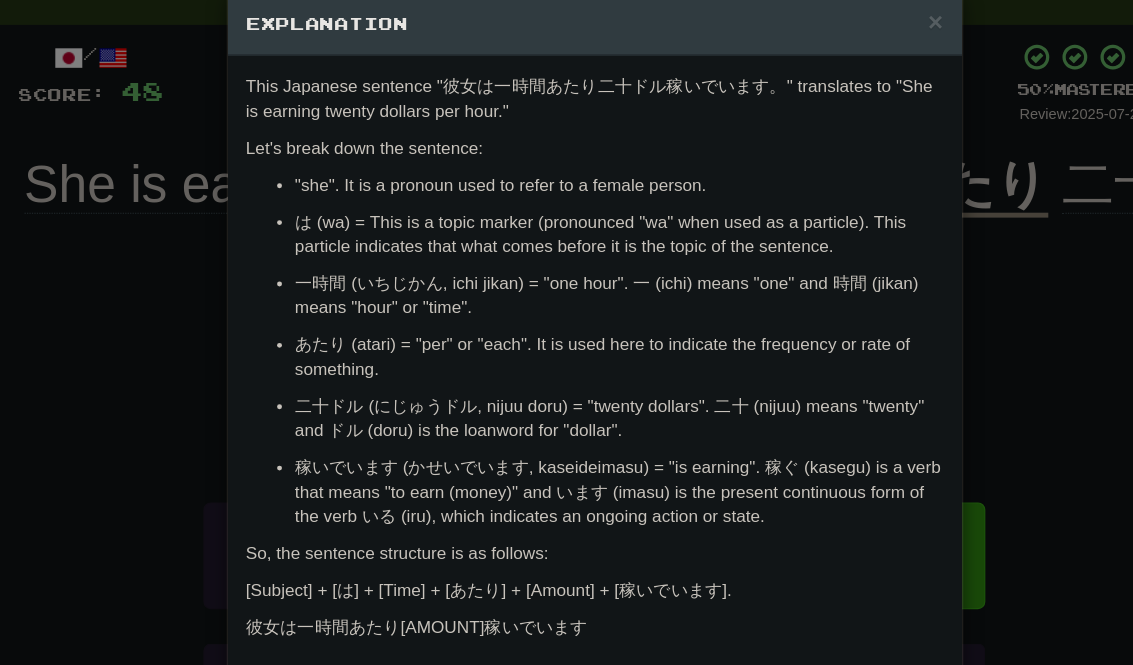 click on "× Explanation This Japanese sentence "彼女は一時間あたり二十ドル稼いでいます。" translates to "She is earning twenty dollars per hour."
Let's break down the sentence:
彼女 (かのじょ, kanojo) = "she". It is a pronoun used to refer to a female person.
は (wa) = This is a topic marker (pronounced "wa" when used as a particle). This particle indicates that what comes before it is the topic of the sentence.
一時間 (いちじかん, ichi jikan) = "one hour". 一 (ichi) means "one" and 時間 (jikan) means "hour" or "time".
あたり (atari) = "per" or "each". It is used here to indicate the frequency or rate of something.
二十ドル (にじゅうドル, nijuu doru) = "twenty dollars". 二十 (nijuu) means "twenty" and ドル (doru) is the loanword for "dollar".
So, the sentence structure is as follows:
[Subject] + [は] + [Time] + [あたり] + [Amount] + [稼いでいます].
In beta. Generated by ChatGPT. Like it? Hate it?  ! Close" at bounding box center (566, 332) 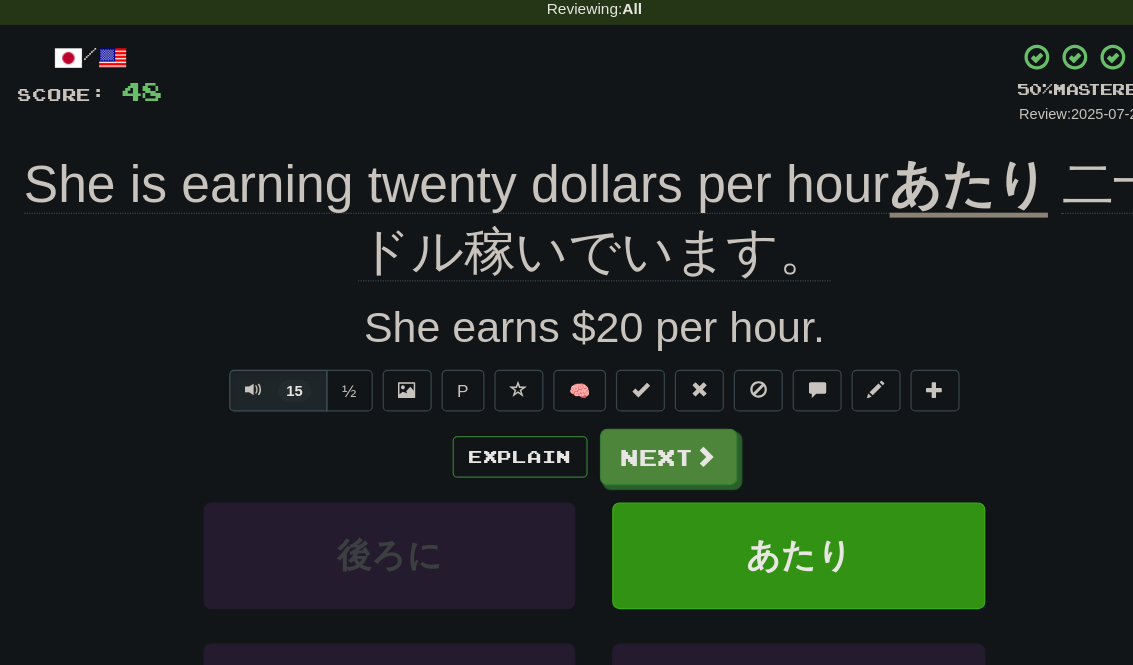 click on "あたり" at bounding box center (732, 489) 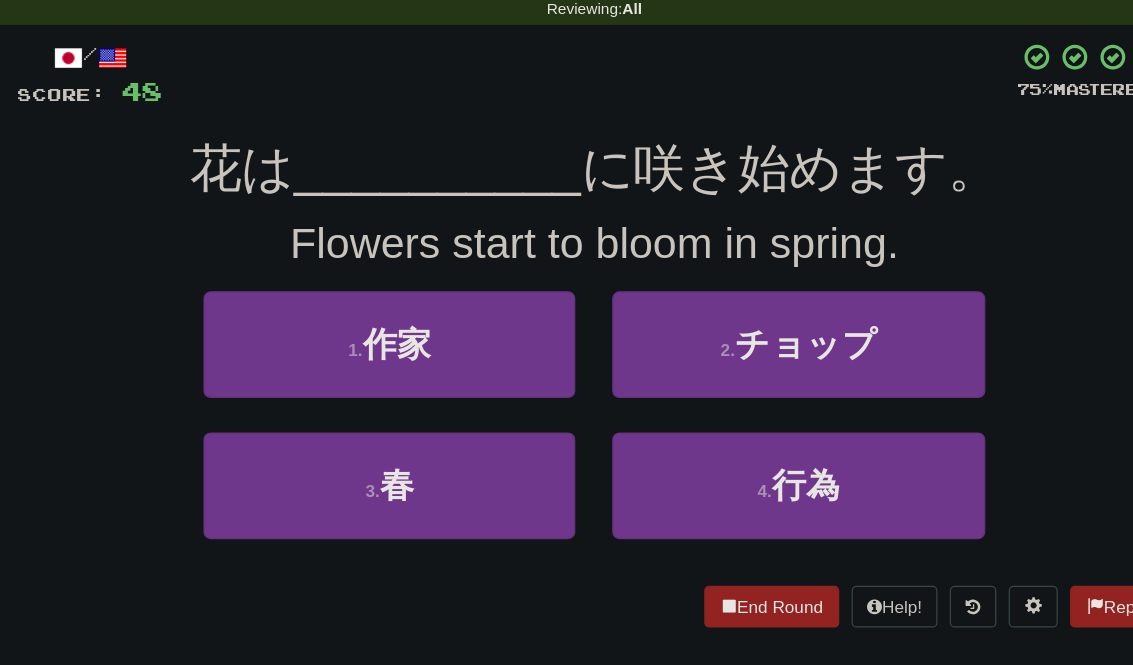 click on "3 .  春" at bounding box center (399, 432) 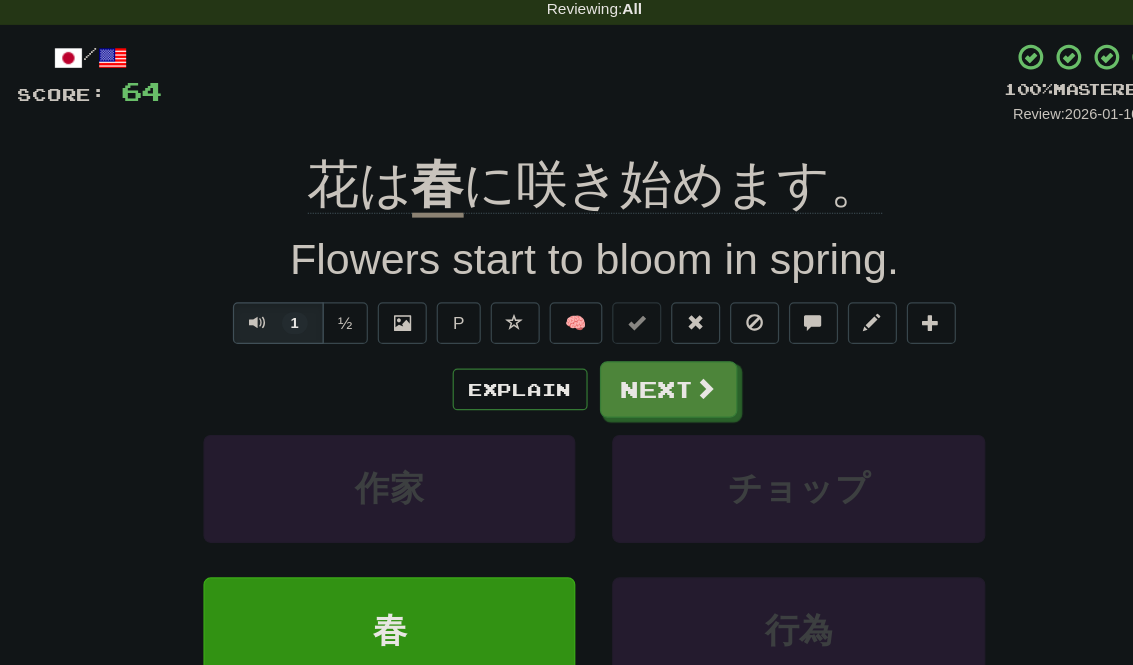 click on "1" at bounding box center [308, 300] 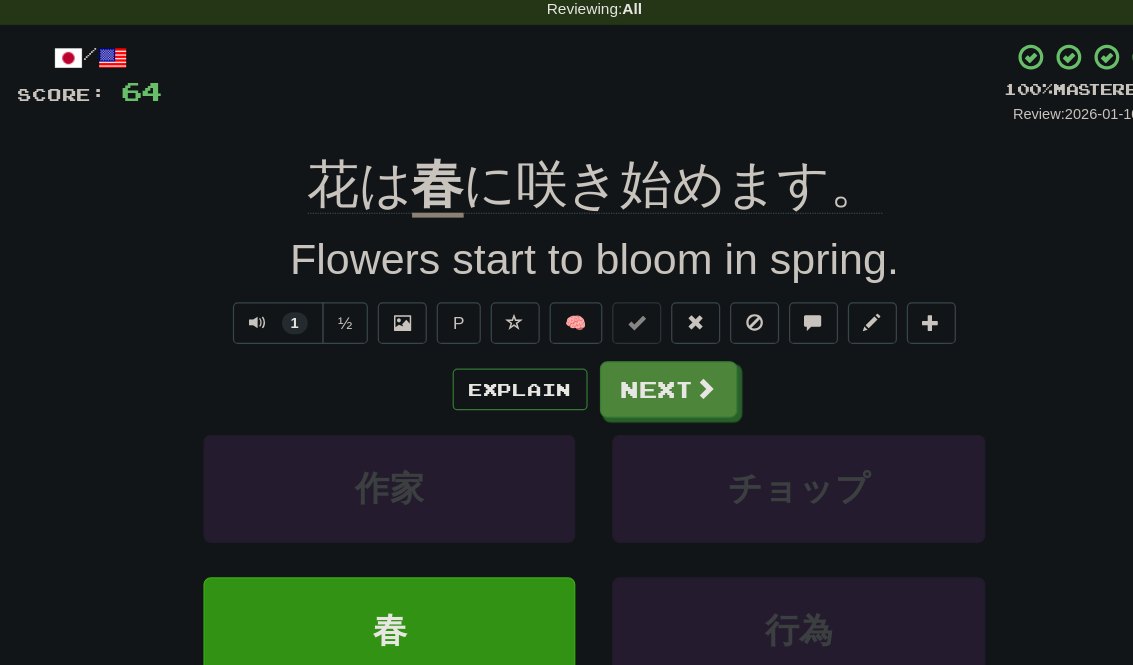 click on "1" at bounding box center [308, 300] 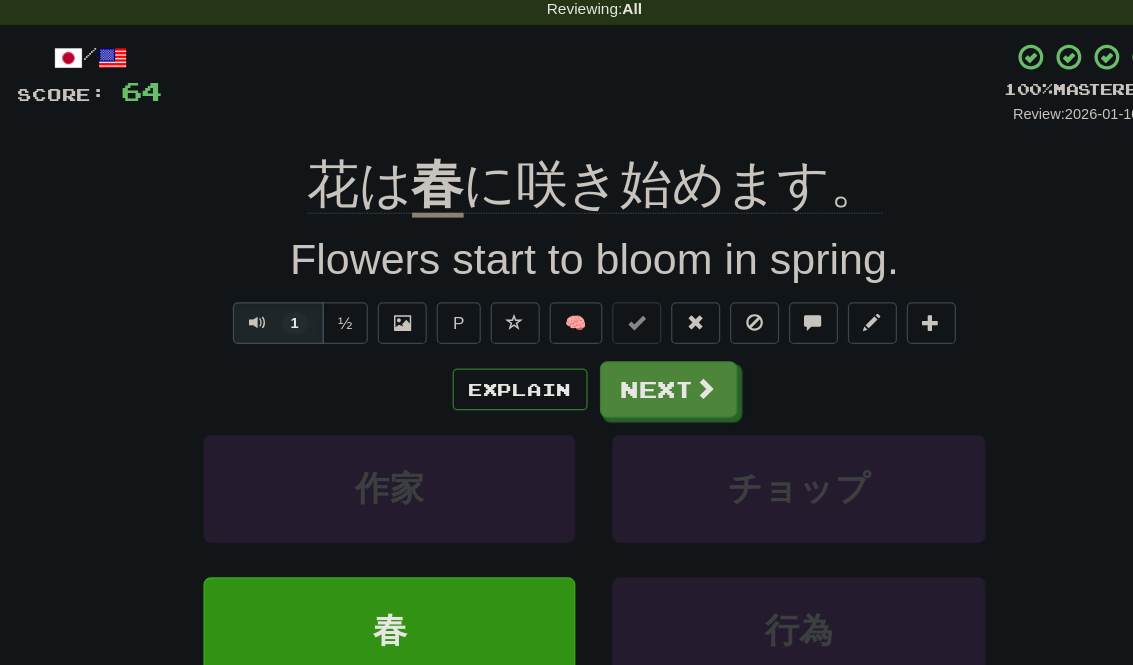 click on "Explain" at bounding box center (506, 354) 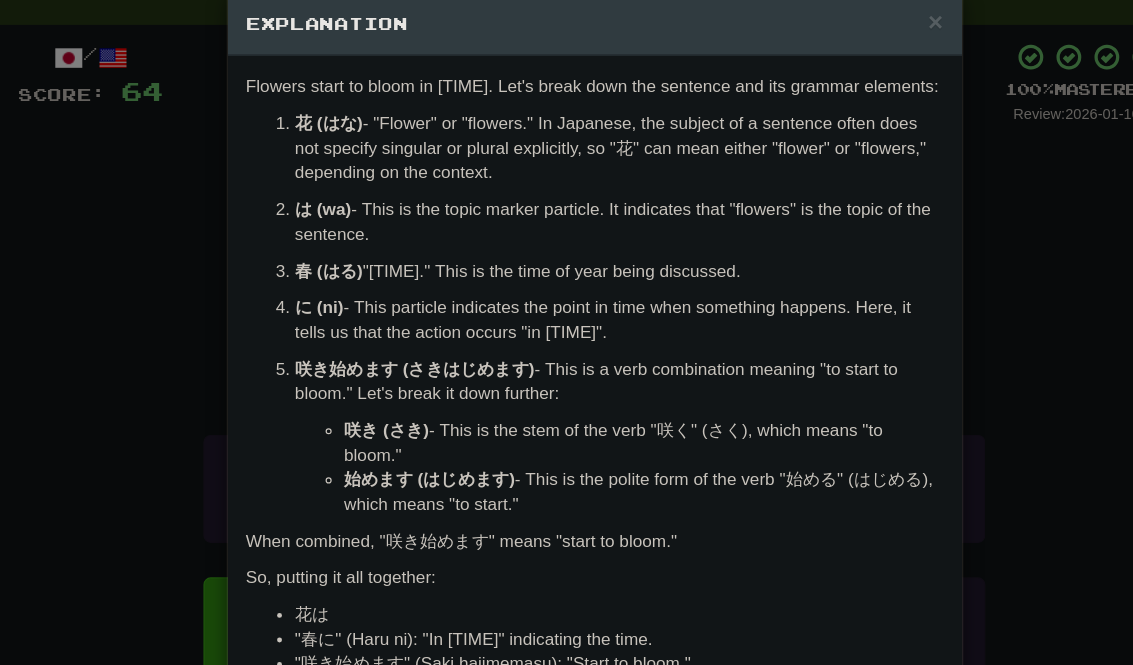 click on "× Explanation Sure! The sentence "花は春に咲き始めます。" translates to "Flowers start to bloom in spring." Let's break down the sentence and its grammar elements:
花 (はな)  - "Flower" or "flowers." In Japanese, the subject of a sentence often does not specify singular or plural explicitly, so "花" can mean either "flower" or "flowers," depending on the context.
は (wa)  - This is the topic marker particle. It indicates that "flowers" is the topic of the sentence.
春 (はる)  - "Spring." This is the time of year being discussed.
に (ni)  - This particle indicates the point in time when something happens. Here, it tells us that the action occurs "in spring."
咲き始めます (さきはじめます)  - This is a verb combination meaning "to start to bloom." Let's break it down further:
咲き (さき)  - This is the stem of the verb "咲く" (さく), which means "to bloom."
始めます (はじめます)
So, putting it all together:" at bounding box center (566, 332) 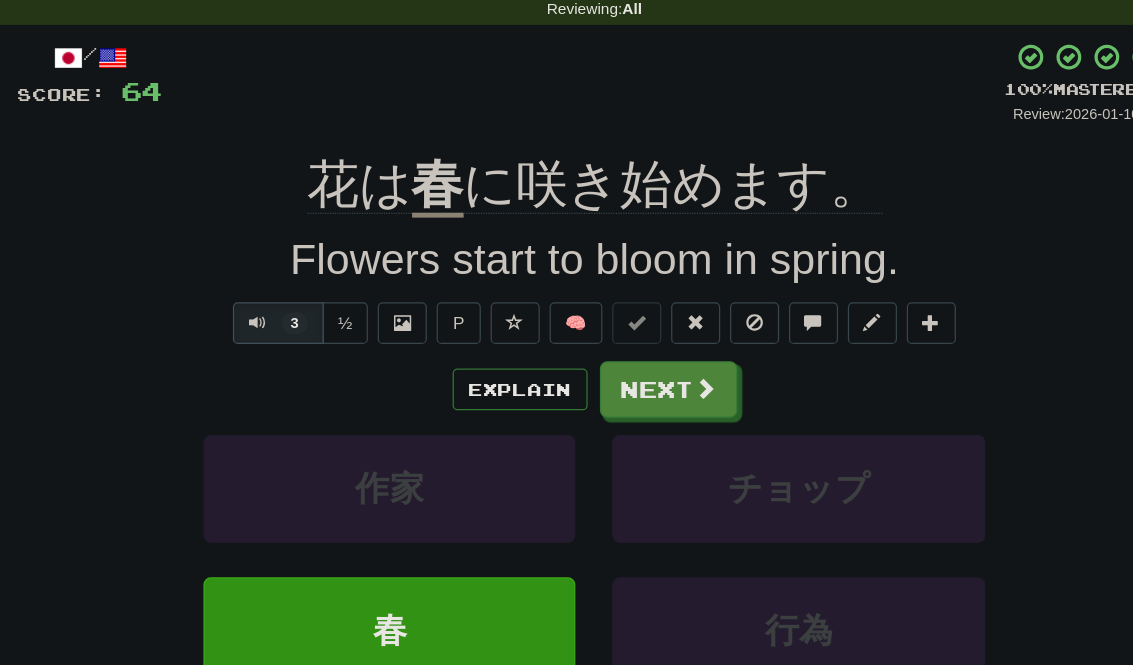 click on "Next" at bounding box center (627, 354) 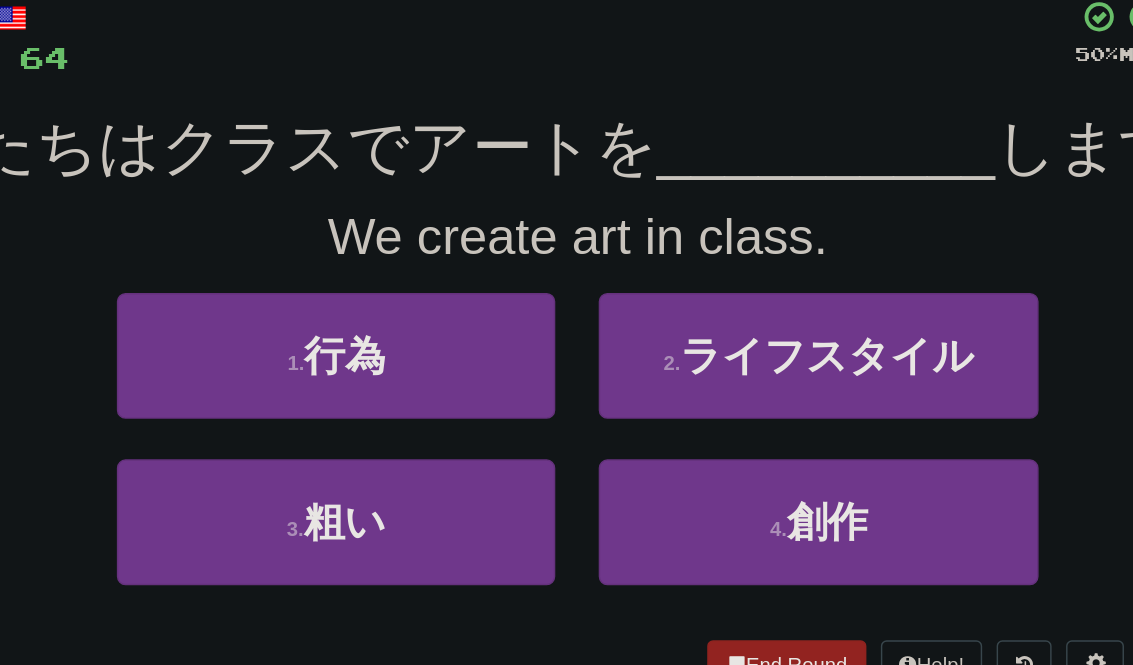 click on "創作" at bounding box center (739, 432) 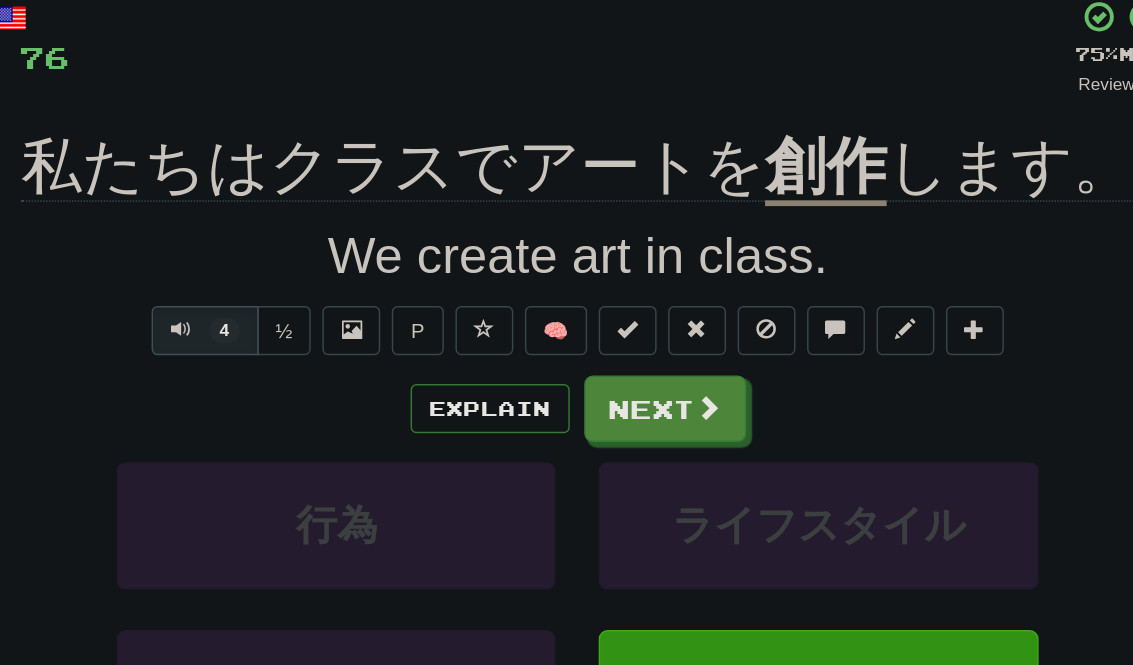 click on "Explain" at bounding box center (506, 354) 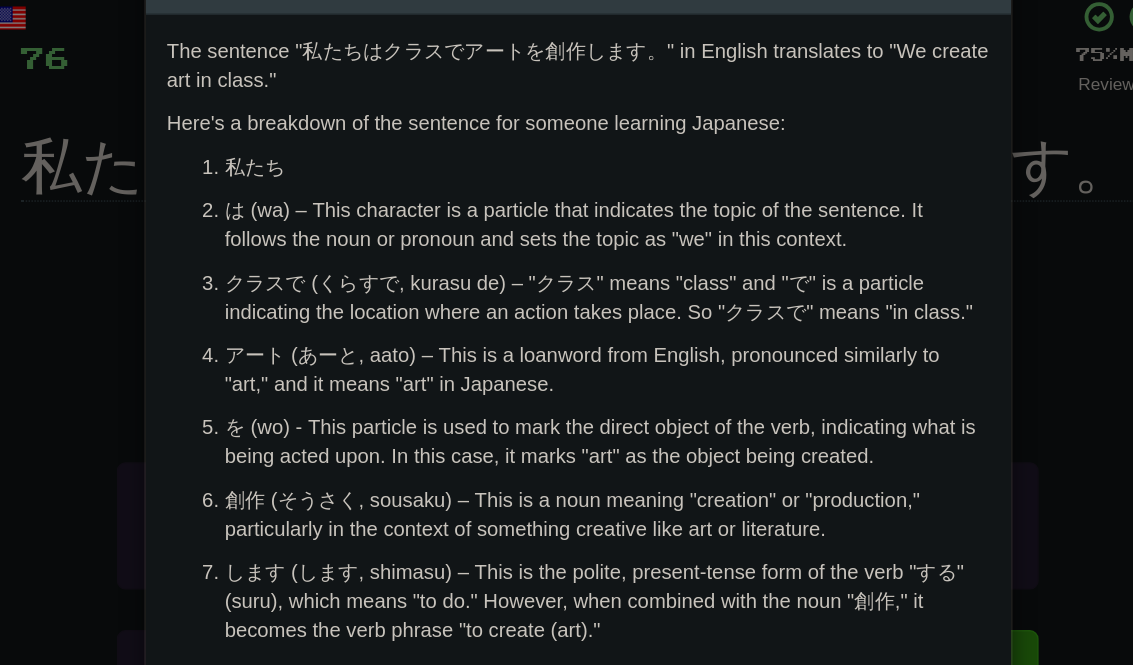 click on "× Explanation Certainly! The sentence "私たちはクラスでアートを創作します。" in English translates to "We create art in class."
Here's a breakdown of the sentence for someone learning Japanese:
私たち (わたしたち, watashitachi) – This is a pronoun that means "we." It is the plural form of "私" (わたし, watashi), which means "I." In Japanese, pronouns are often omitted when the context is clear, but in this sentence, it's included to specify who is performing the action.
は (wa) – This character is a particle that indicates the topic of the sentence. It follows the noun or pronoun and sets the topic as "we" in this context.
クラスで (くらすで, kurasu de) – "クラス" means "class" and "で" is a particle indicating the location where an action takes place. So "クラスで" means "in class."
アート (あーと, aato) – This is a loanword from English, pronounced similarly to "art," and it means "art" in Japanese." at bounding box center (566, 332) 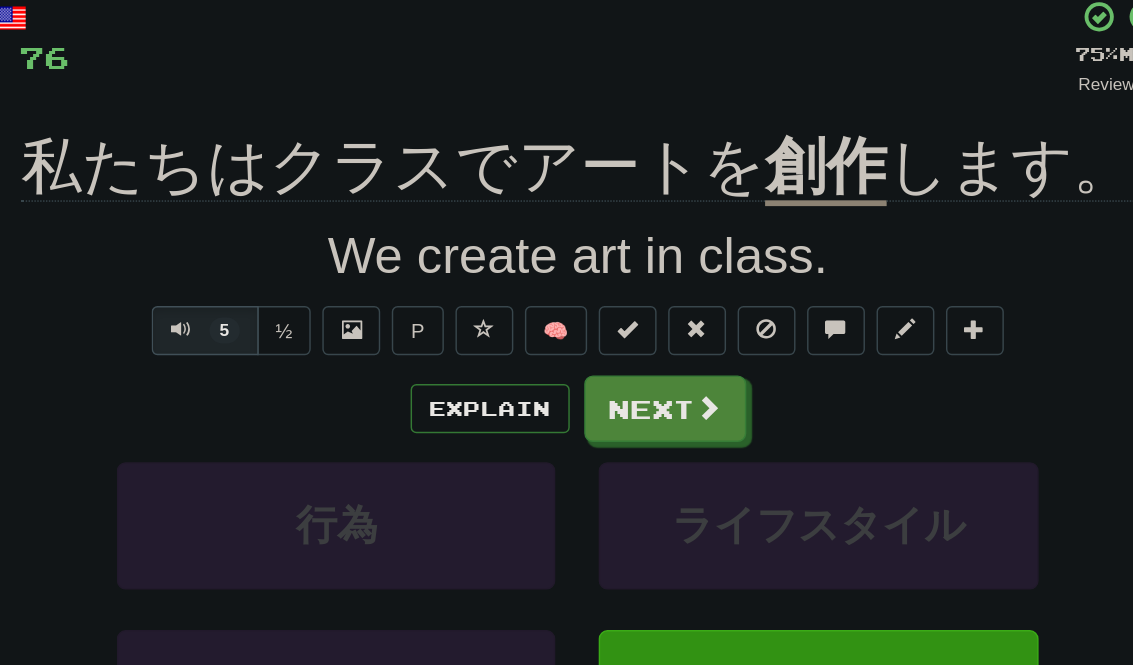 click on "5 ½ P 🧠" at bounding box center (567, 300) 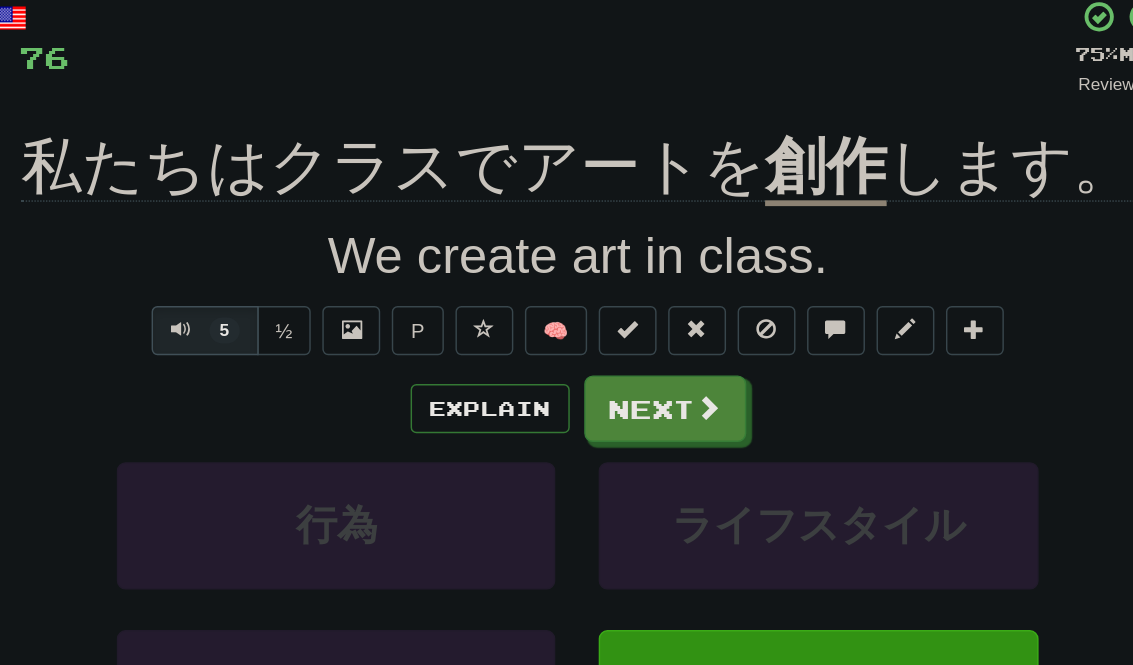 click on "Next" at bounding box center [627, 354] 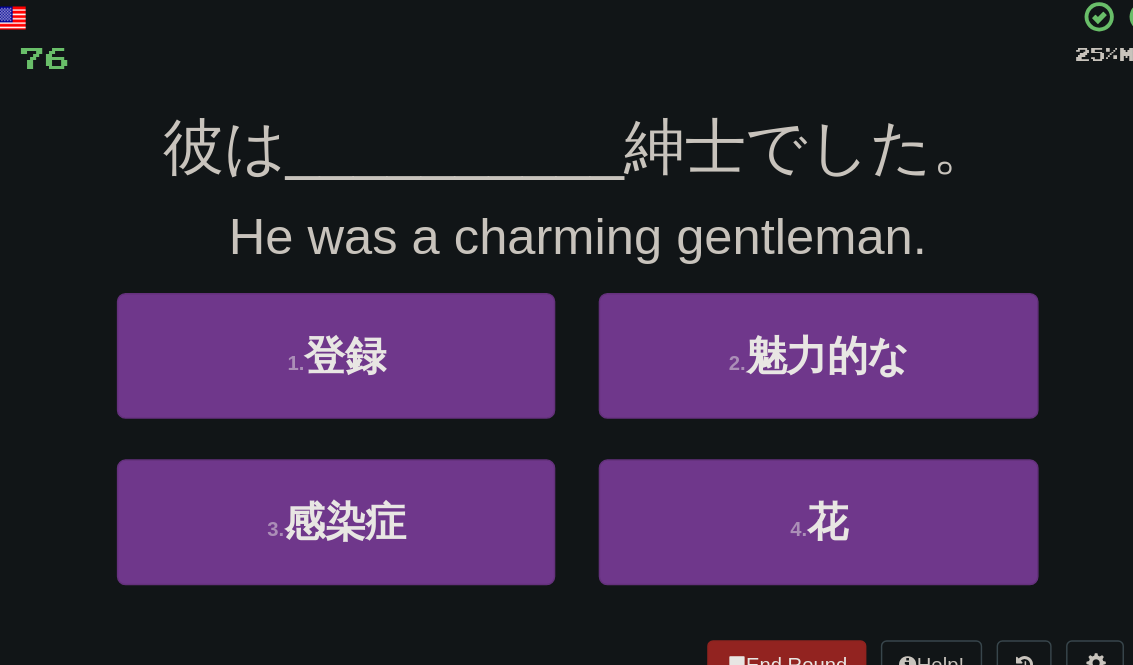 click on "End Round" at bounding box center (711, 531) 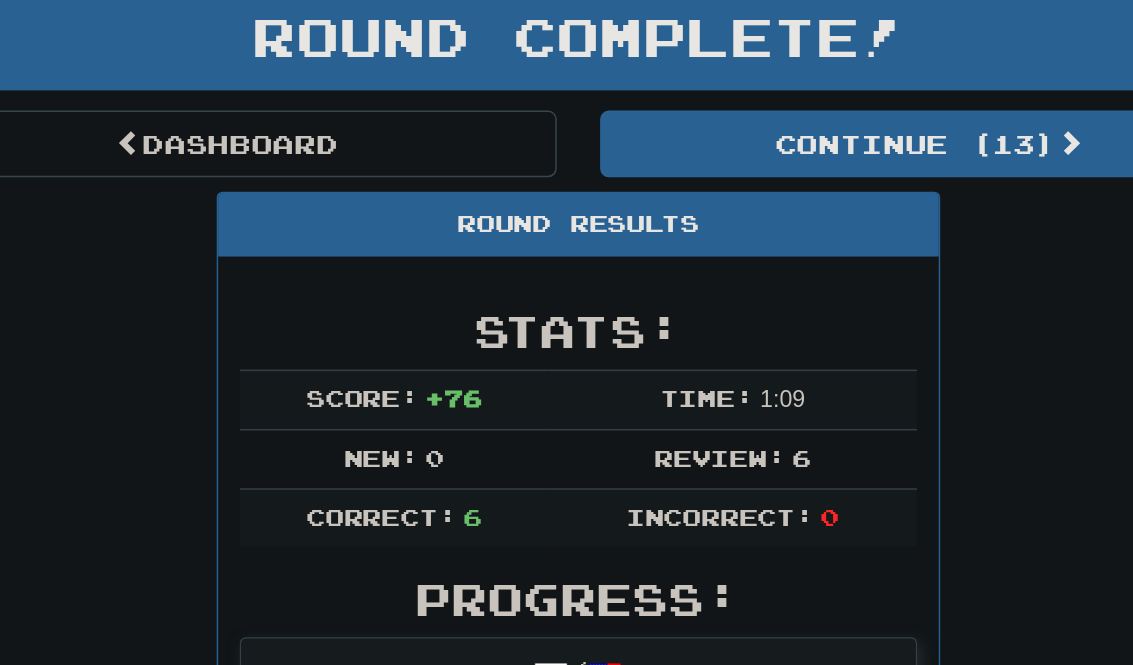 click on "Dashboard" at bounding box center (324, 171) 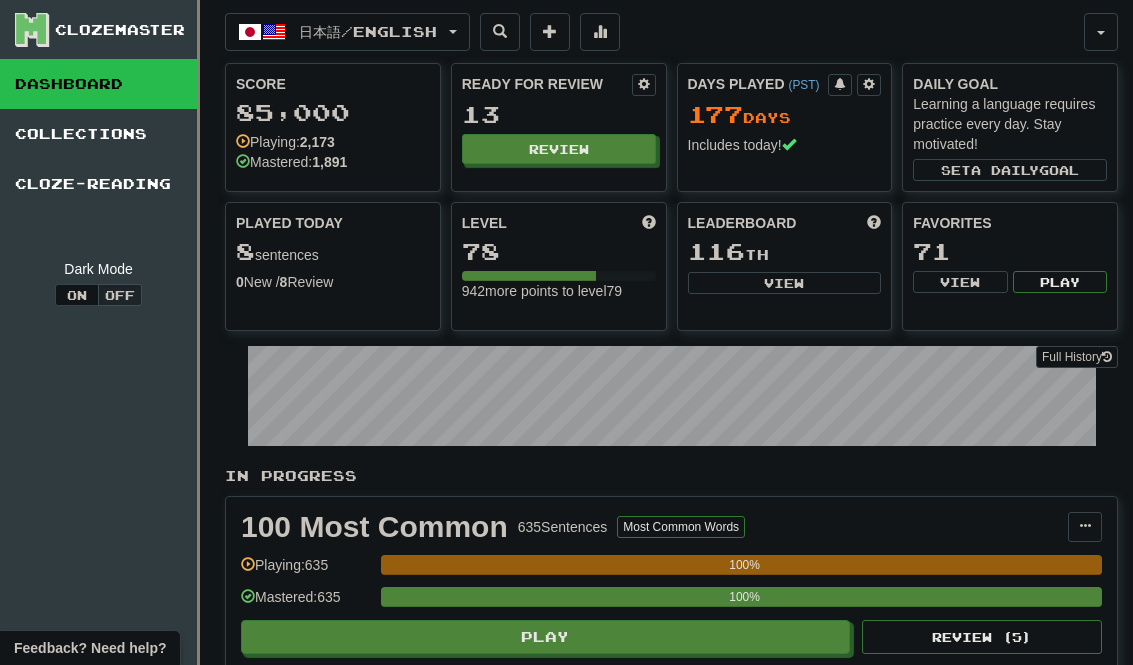 scroll, scrollTop: 0, scrollLeft: 0, axis: both 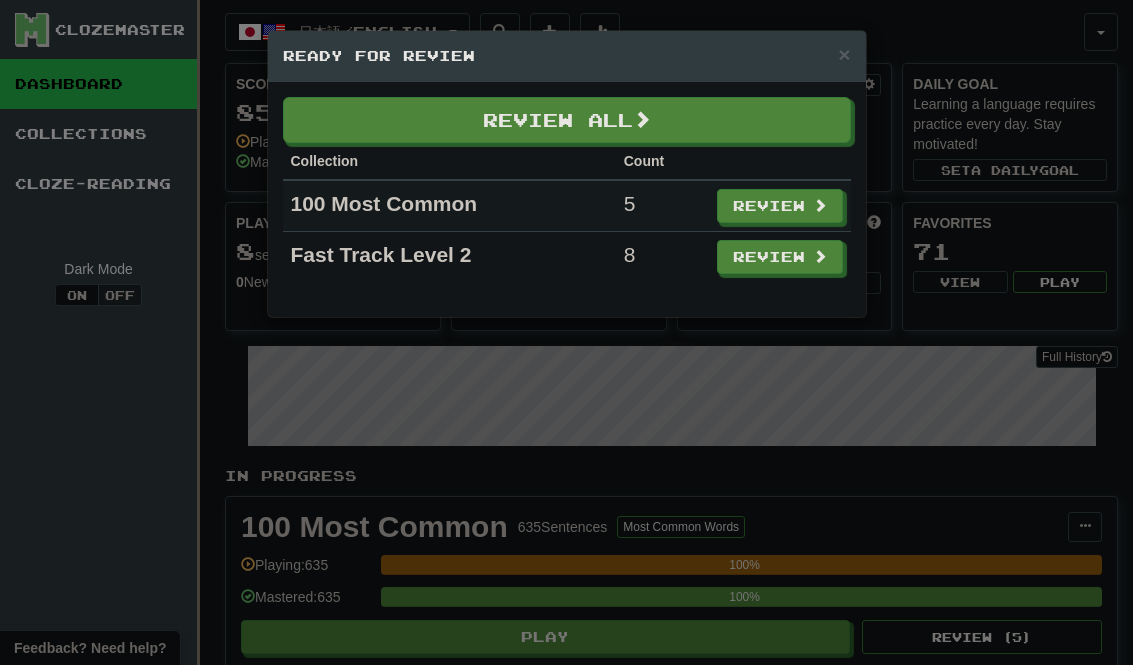 click on "Review All" at bounding box center (567, 120) 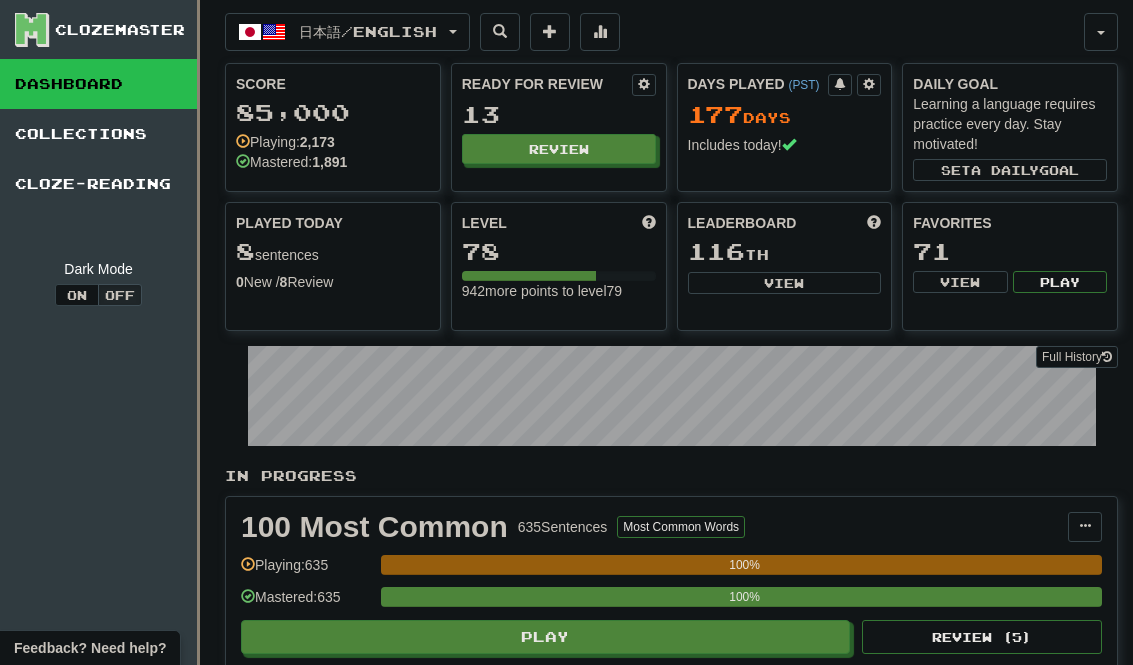 select on "********" 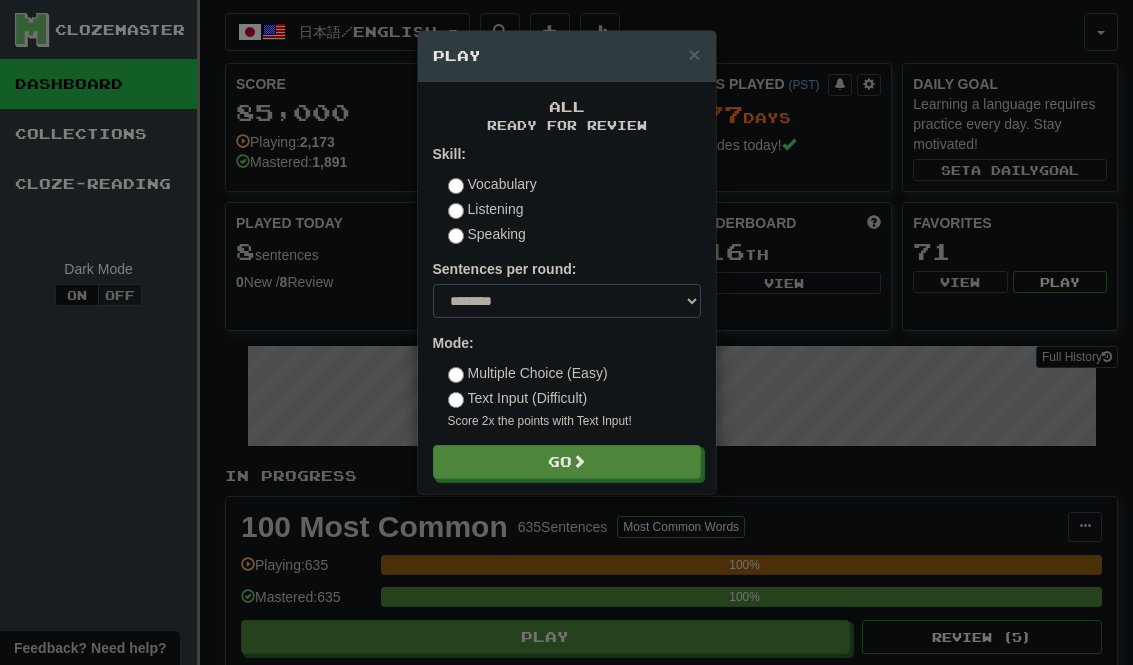 click on "Go" at bounding box center (567, 462) 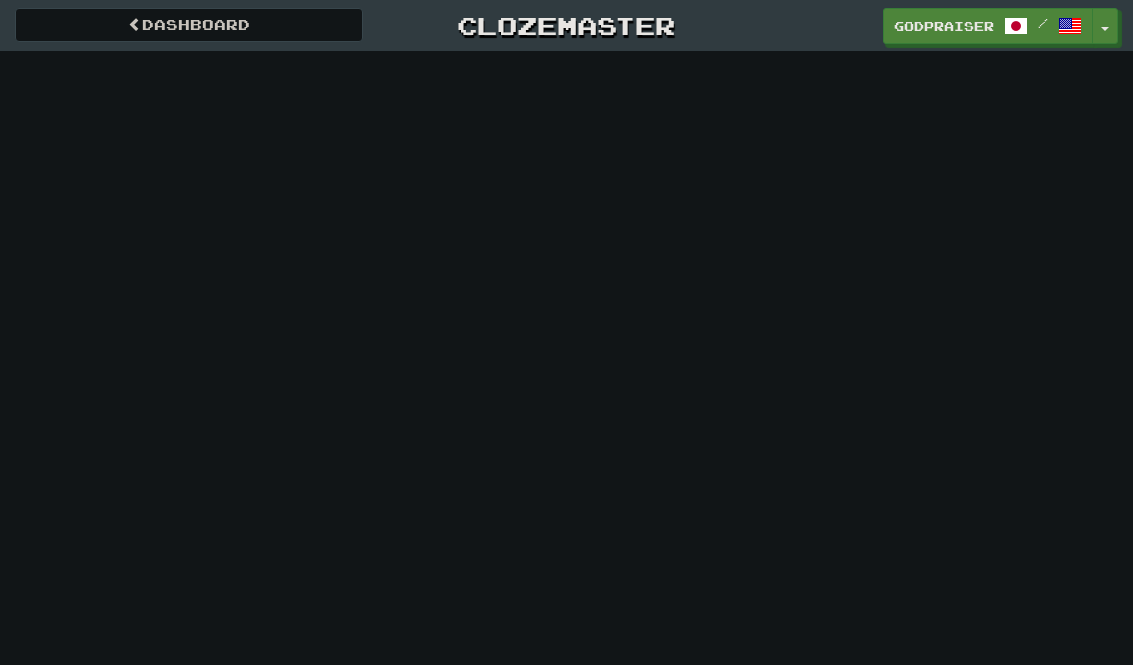 scroll, scrollTop: 0, scrollLeft: 0, axis: both 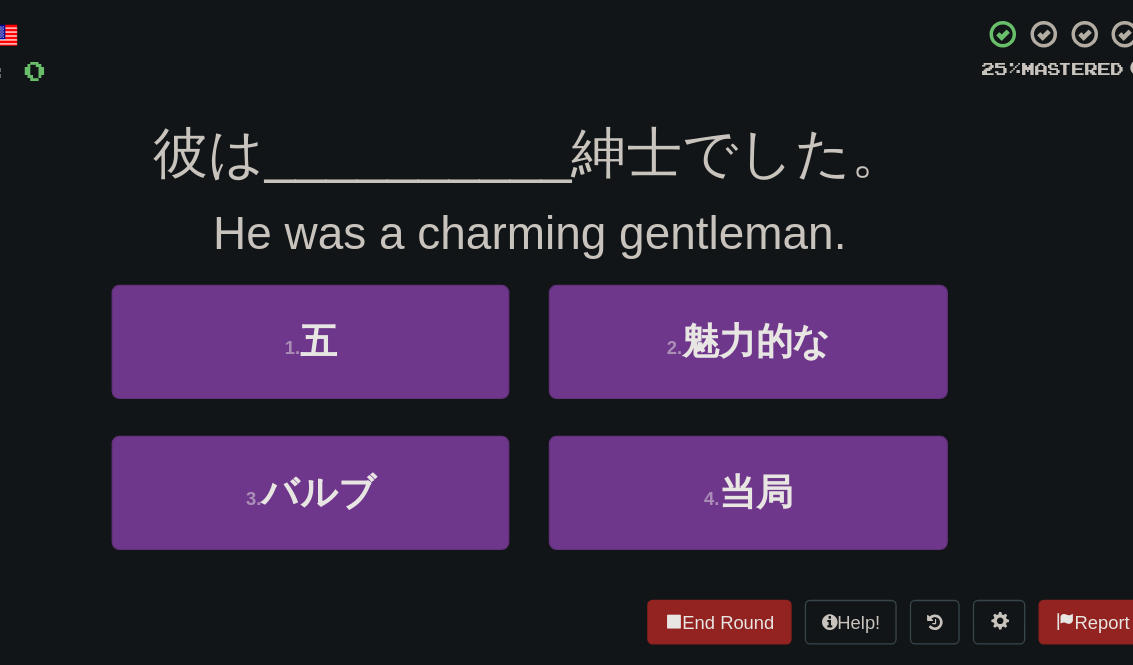 click on "2 .  魅力的な" at bounding box center (732, 365) 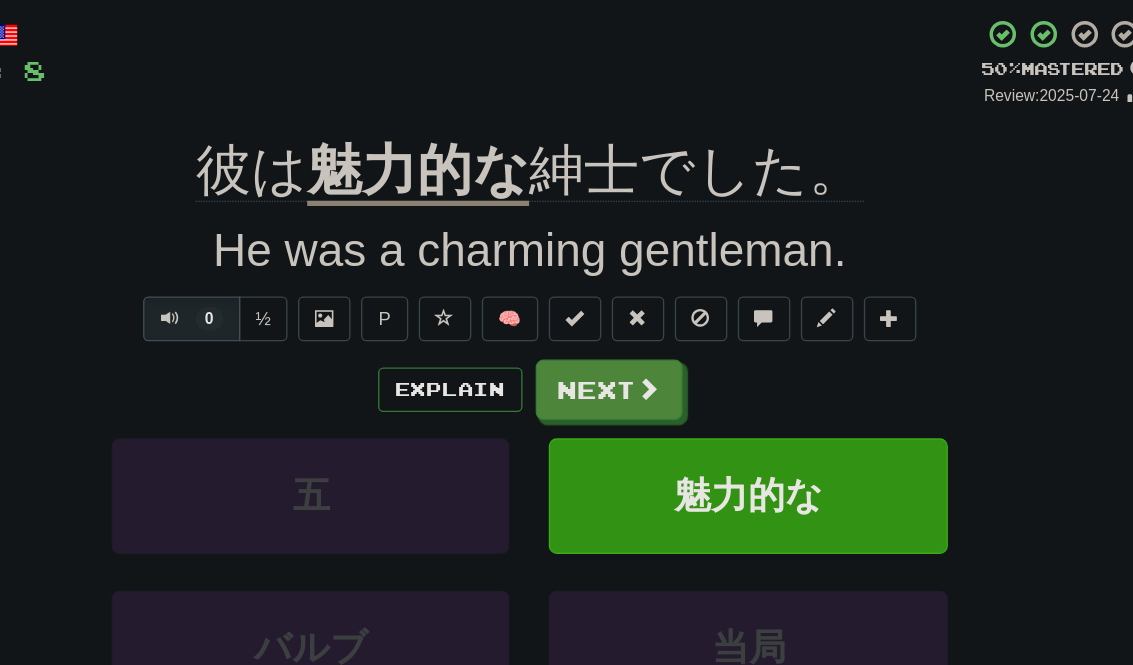 click on "Explain" at bounding box center (506, 402) 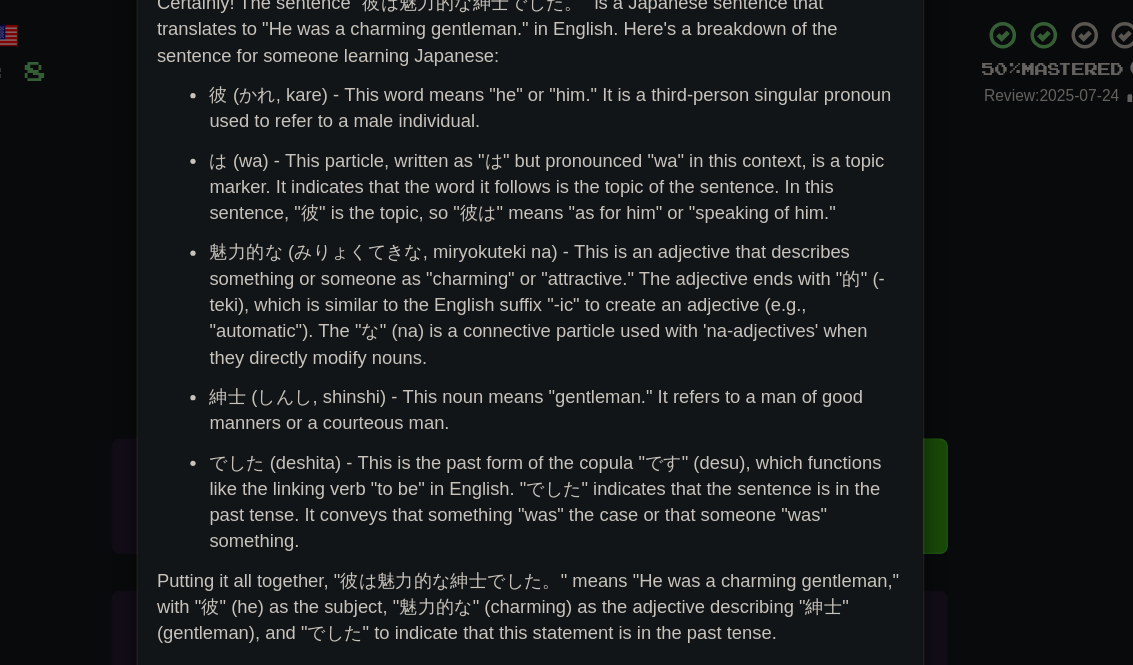 click on "× Explanation Certainly! The sentence "彼は魅力的な紳士でした。" is a Japanese sentence that translates to "He was a charming gentleman." in English. Here's a breakdown of the sentence for someone learning Japanese:
彼 (かれ, kare) - This word means "he" or "him." It is a third-person singular pronoun used to refer to a male individual.
は (wa) - This particle, written as "は" but pronounced "wa" in this context, is a topic marker. It indicates that the word it follows is the topic of the sentence. In this sentence, "彼" is the topic, so "彼は" means "as for him" or "speaking of him."
魅力的な (みりょくてきな, miryokuteki na) - This is an adjective that describes something or someone as "charming" or "attractive." The adjective ends with "的" (-teki), which is similar to the English suffix "-ic" to create an adjective (e.g., "automatic"). The "な" (na) is a connective particle used with 'na-adjectives' when they directly modify nouns.
!" at bounding box center [566, 332] 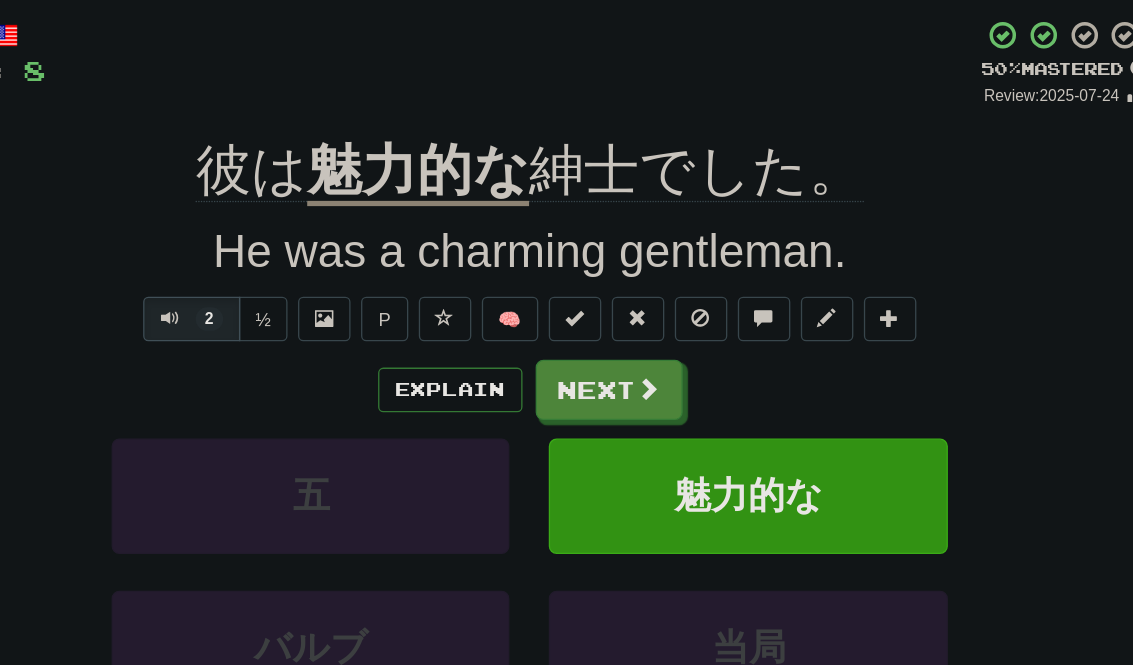 click on "2 ½ P 🧠" at bounding box center [567, 348] 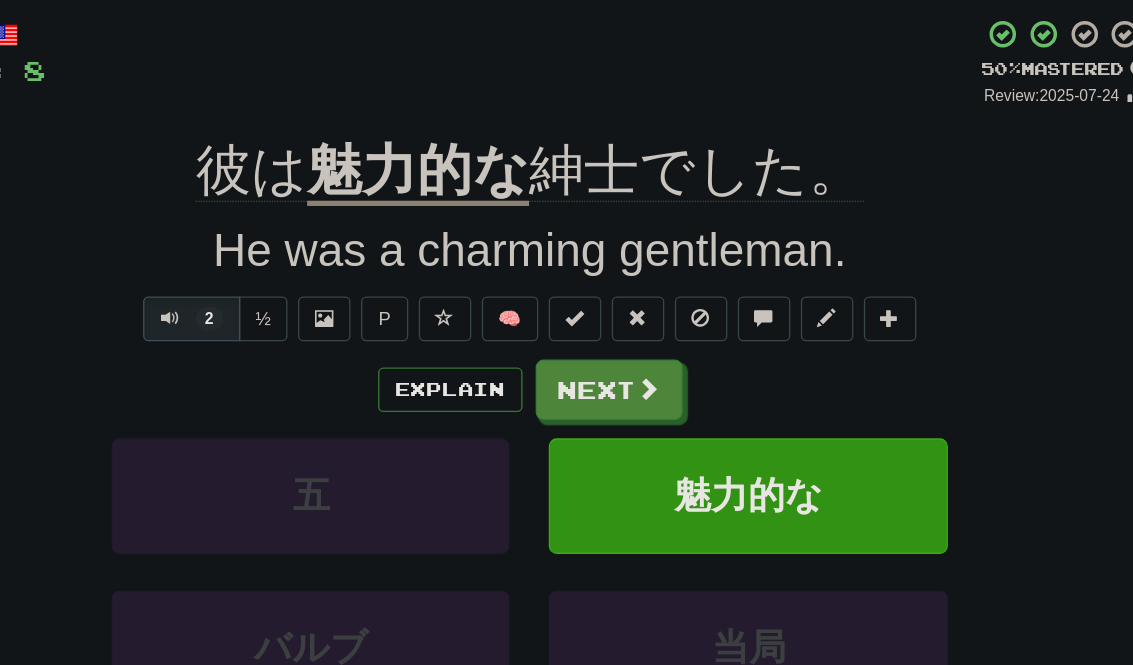 click on "Next" at bounding box center (627, 402) 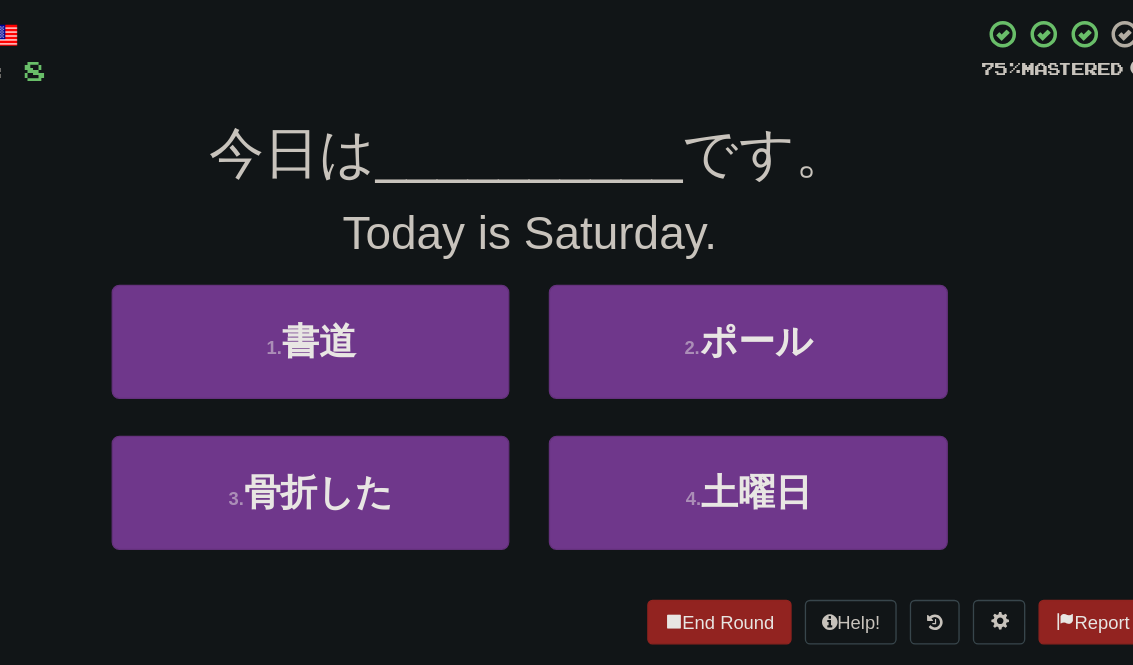 click on "土曜日" at bounding box center [739, 480] 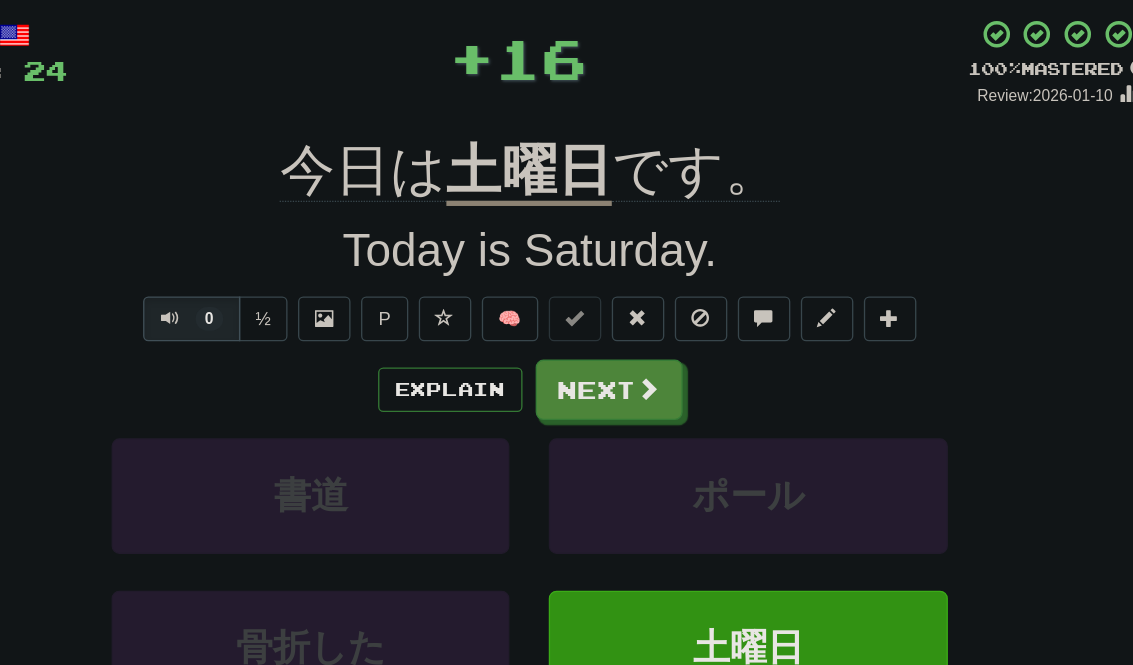 click at bounding box center (657, 401) 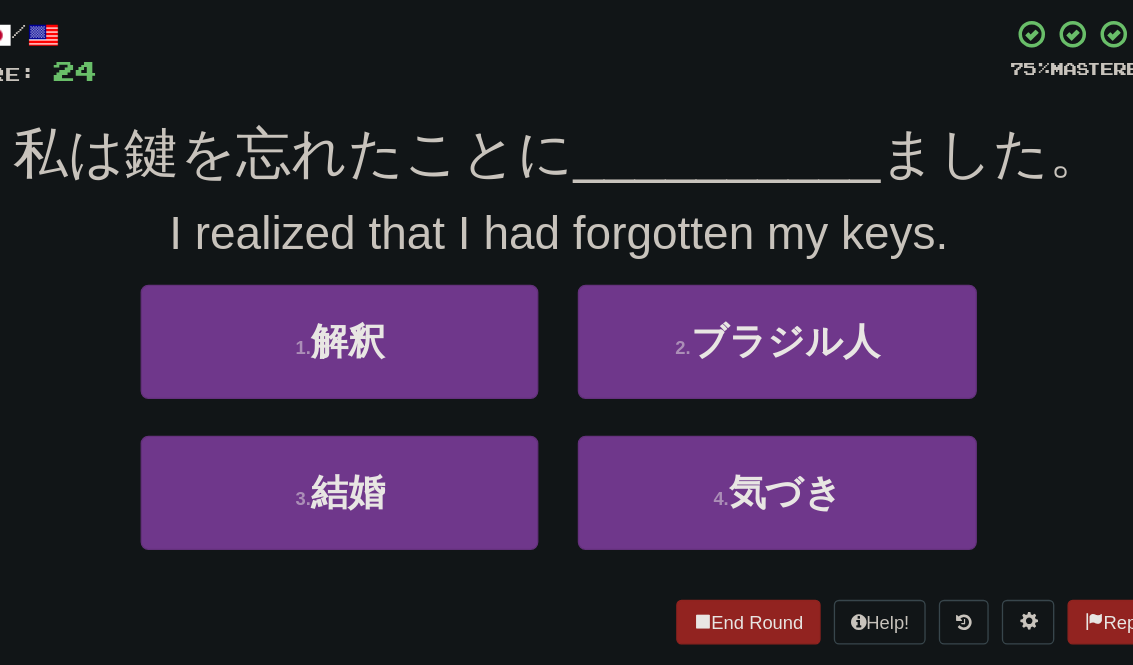 click on "4 .  気づき" at bounding box center [732, 480] 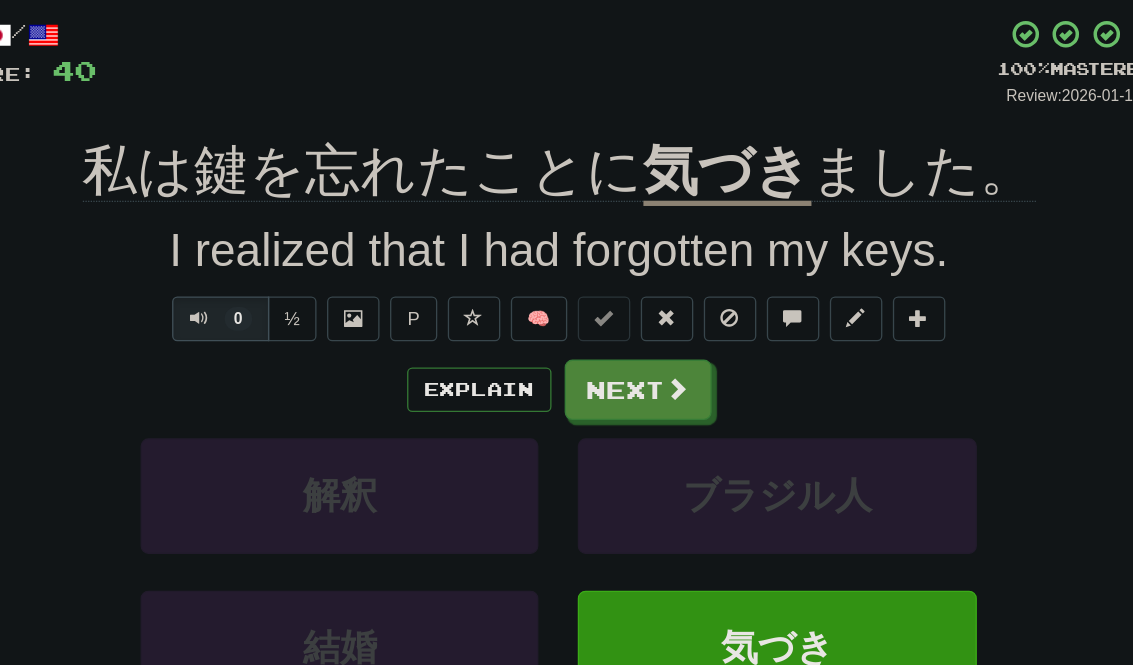 click on "Next" at bounding box center [627, 402] 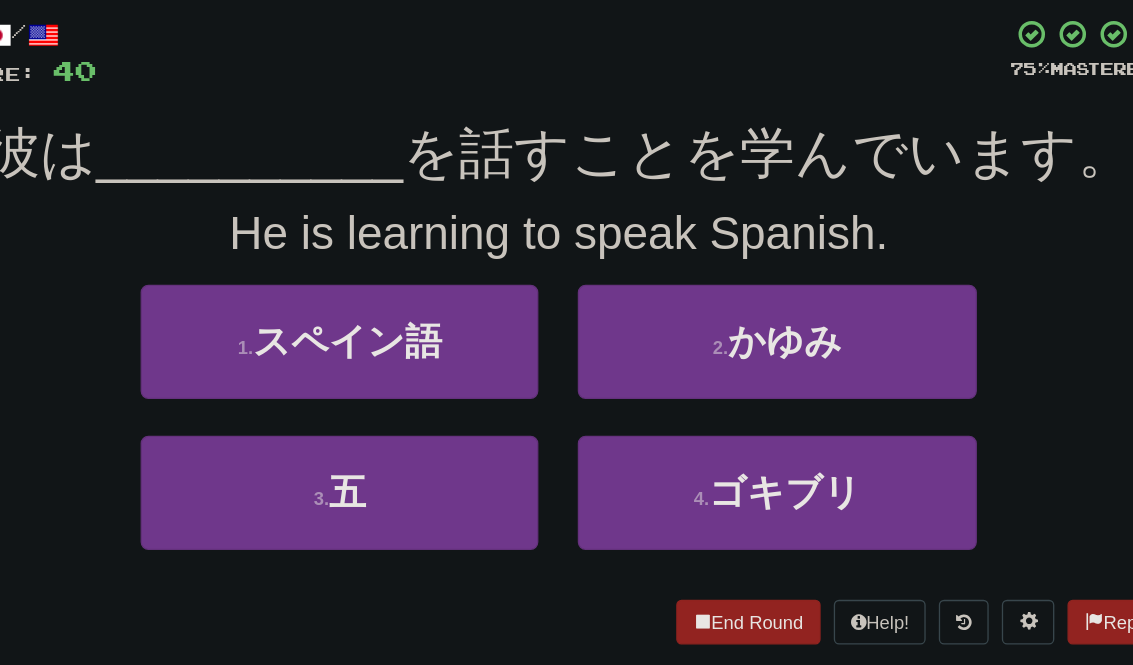 click on "1 .  スペイン語" at bounding box center (399, 365) 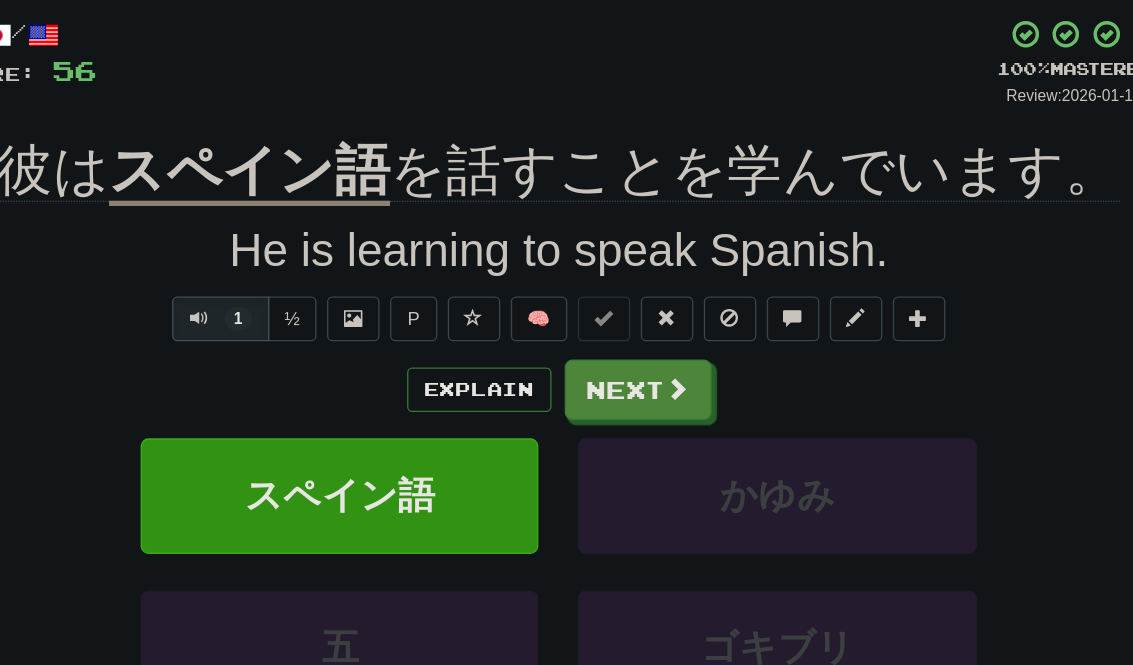 click on "Explain" at bounding box center [506, 402] 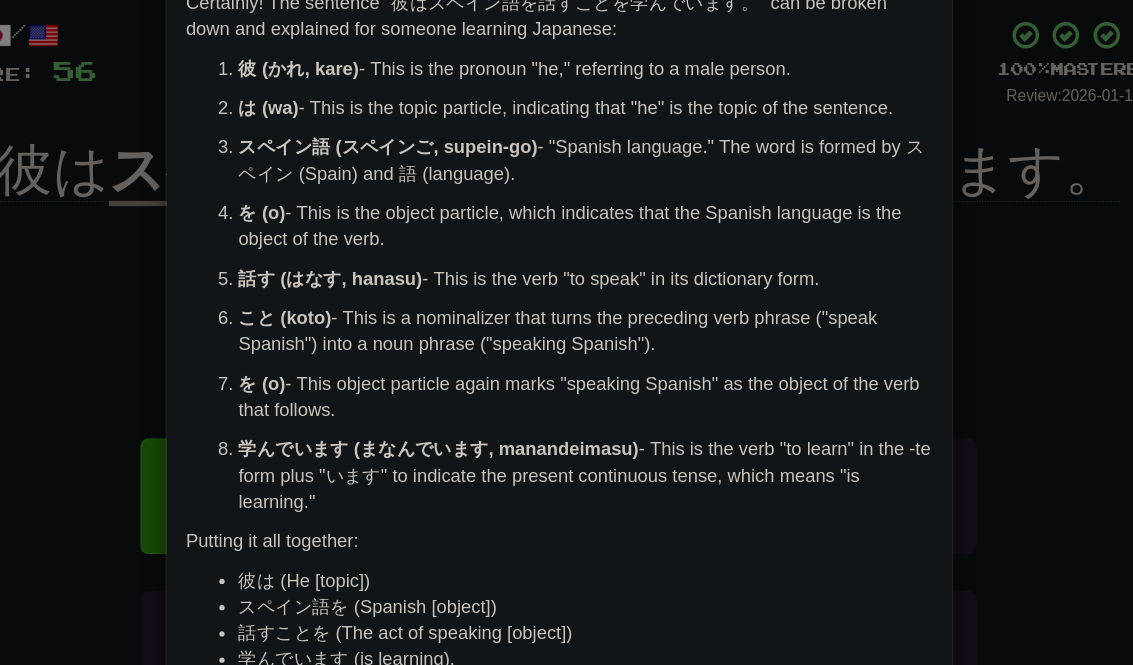 click on "× Explanation Certainly! The sentence "彼はスペイン語を話すことを学んでいます。" can be broken down and explained for someone learning Japanese:
彼 (かれ, kare)  - This is the pronoun "he," referring to a male person.
は (wa)  - This is the topic particle, indicating that "he" is the topic of the sentence.
スペイン語 (スペインご, supein-go)  - "Spanish language." The word is formed by スペイン (Spain) and 語 (language).
を (o)  - This is the object particle, which indicates that the Spanish language is the object of the verb.
話す (はなす, hanasu)  - This is the verb "to speak" in its dictionary form.
こと (koto)  - This is a nominalizer that turns the preceding verb phrase ("speak Spanish") into a noun phrase ("speaking Spanish").
を (o)  - This object particle again marks "speaking Spanish" as the object of the verb that follows.
学んでいます (まなんでいます, manandeimasu)
!" at bounding box center [566, 332] 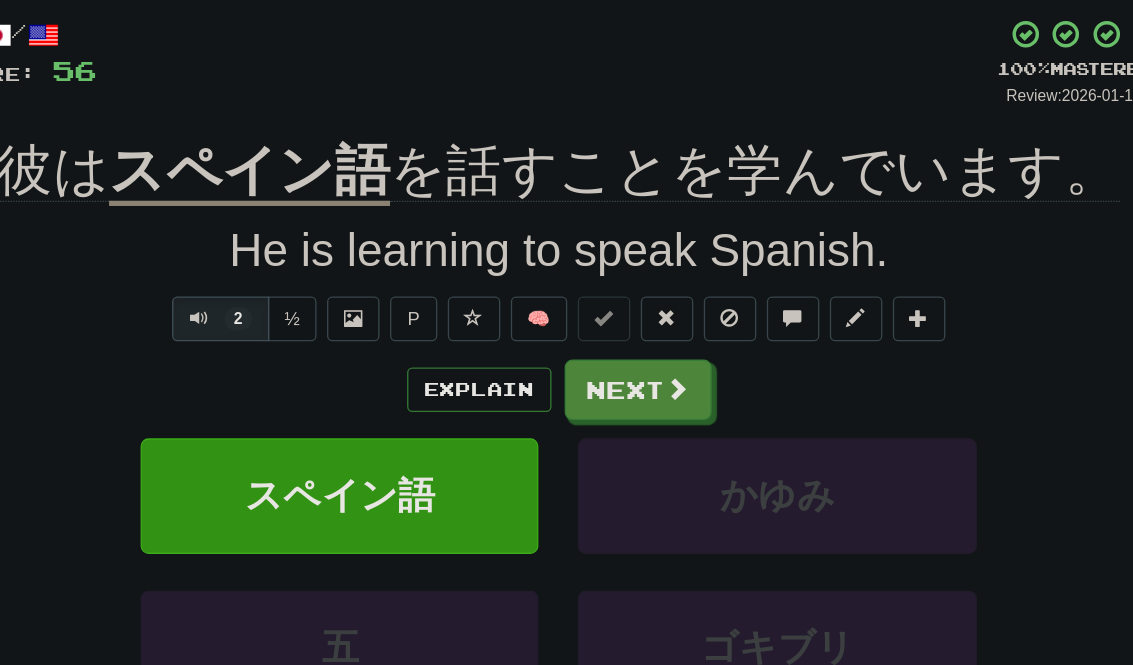 click on "Next" at bounding box center [627, 402] 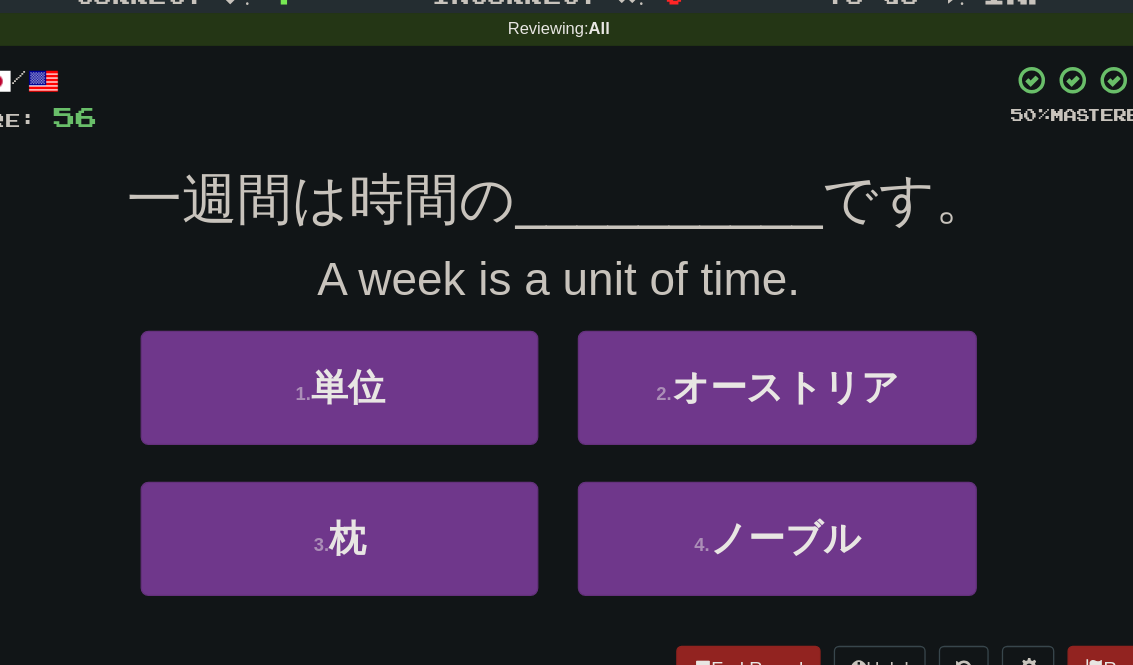 click on "3 .  枕" at bounding box center [399, 480] 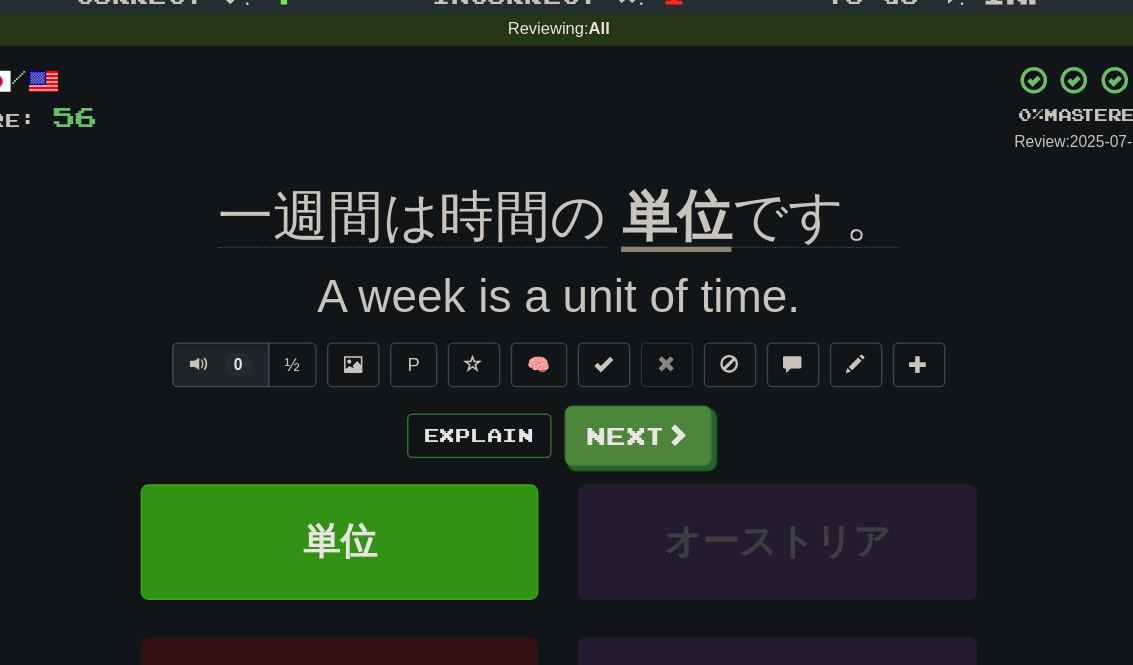 click on "Next" at bounding box center (627, 402) 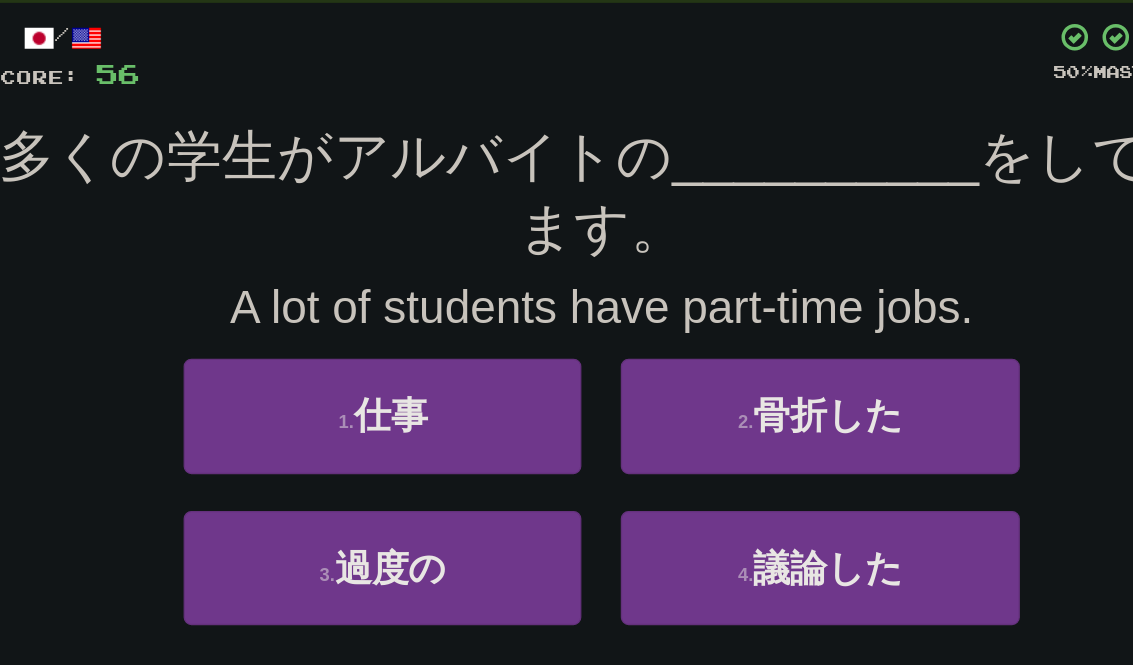 click on "1 .  仕事" at bounding box center (399, 419) 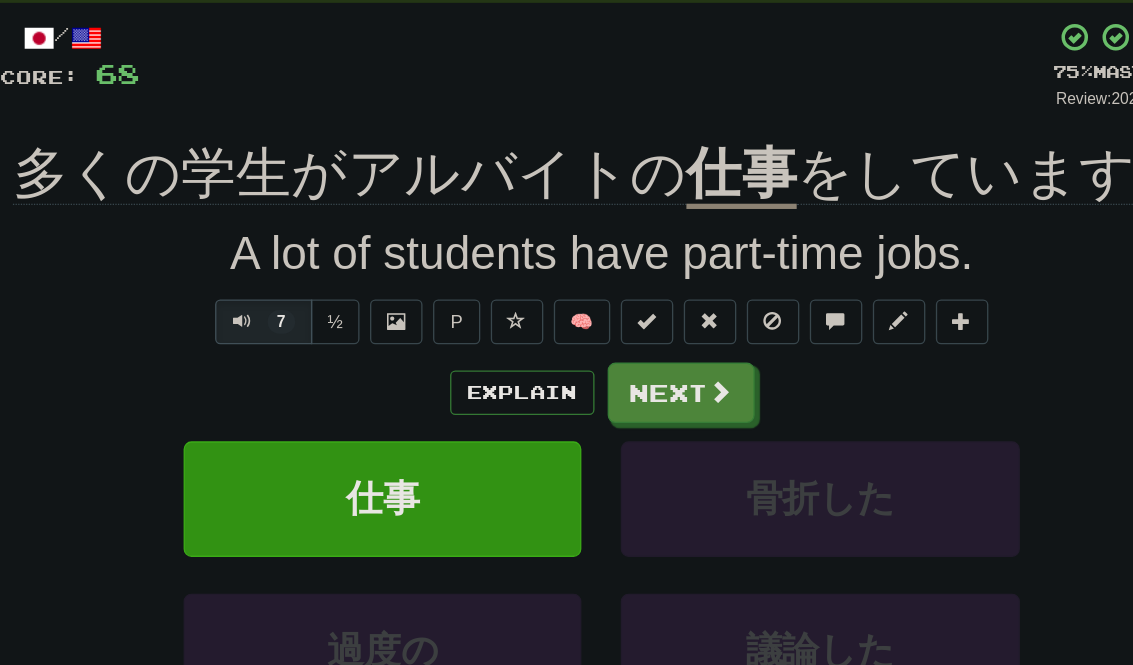 click on "7" at bounding box center (308, 348) 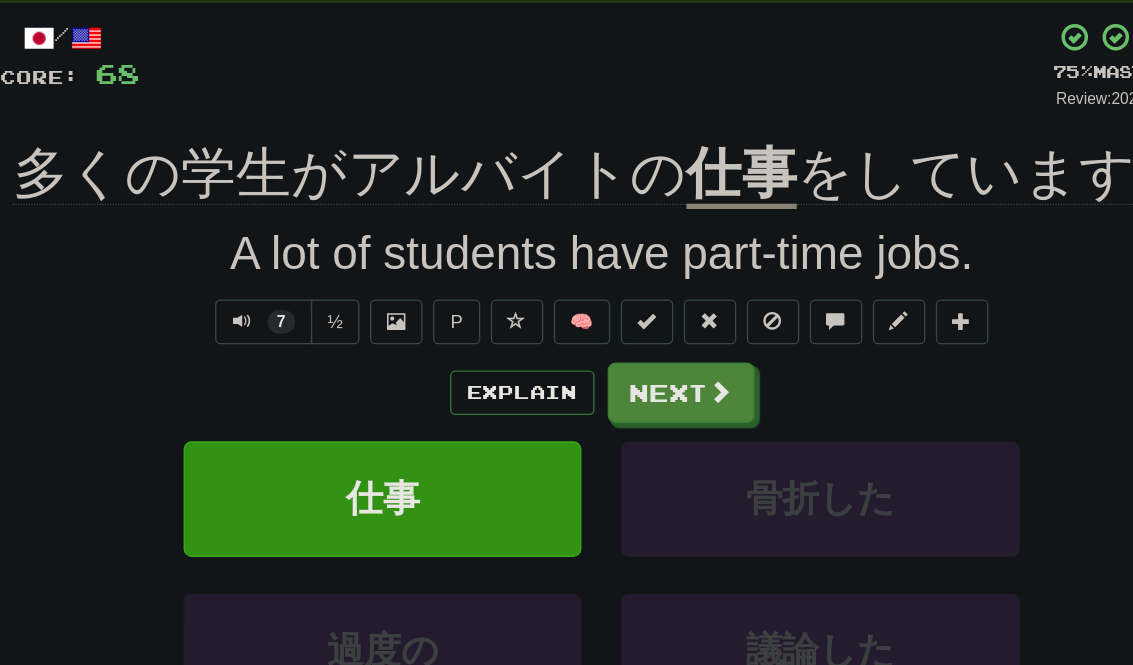 click at bounding box center [292, 347] 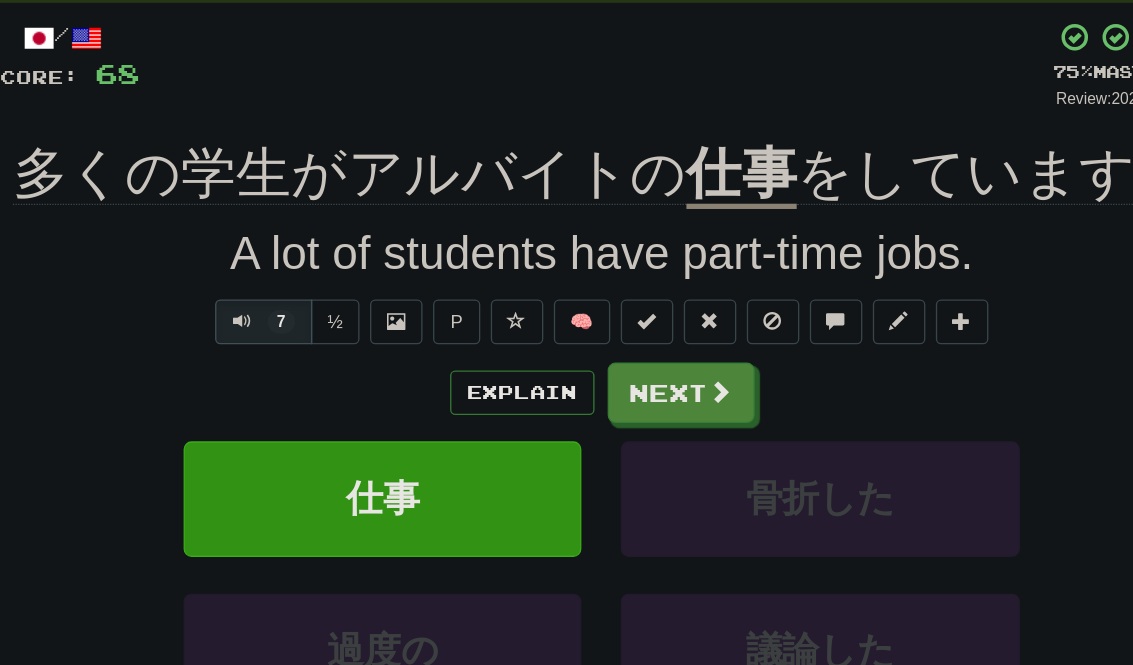 click at bounding box center [292, 347] 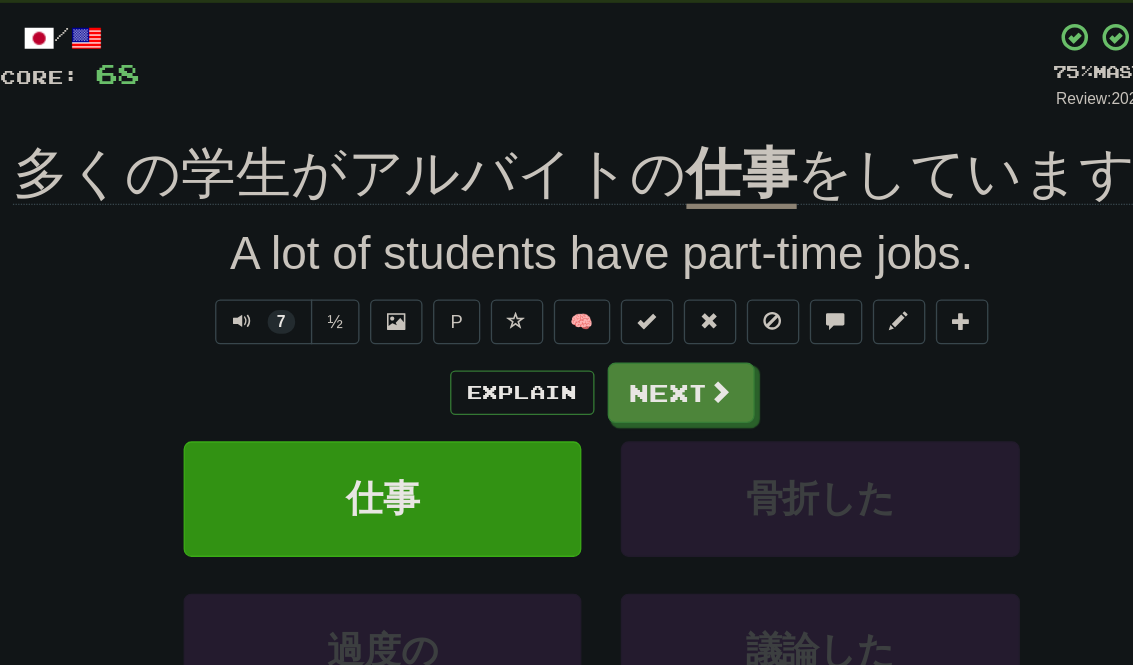 click on "Explain" at bounding box center (506, 402) 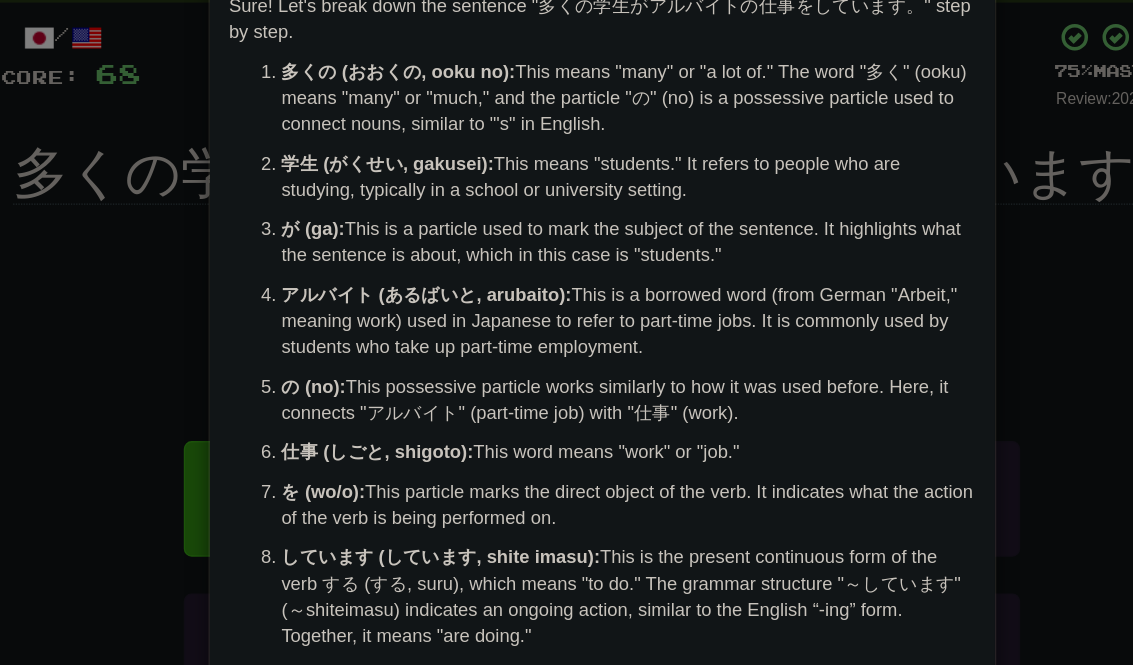 click on "× Explanation Sure! Let's break down the sentence "多くの学生がアルバイトの仕事をしています。" step by step.
多くの (おおくの, ooku no):
This means "many" or "a lot of." The word "多く" (ooku) means "many" or "much," and the particle "の" (no) is a possessive particle used to connect nouns, similar to "'s" in English.
学生 (がくせい, gakusei):
This means "students." It refers to people who are studying, typically in a school or university setting.
が (ga):
This is a particle used to mark the subject of the sentence. It highlights what the sentence is about, which in this case is "students."
アルバイト (あるばいと, arubaito):
This is a borrowed word (from German "Arbeit," meaning work) used in Japanese to refer to part-time jobs. It is commonly used by students who take up part-time employment.
の (no):
仕事 (しごと, shigoto):
This word means "work" or "job."
を (wo/o):
Let us know" at bounding box center [566, 332] 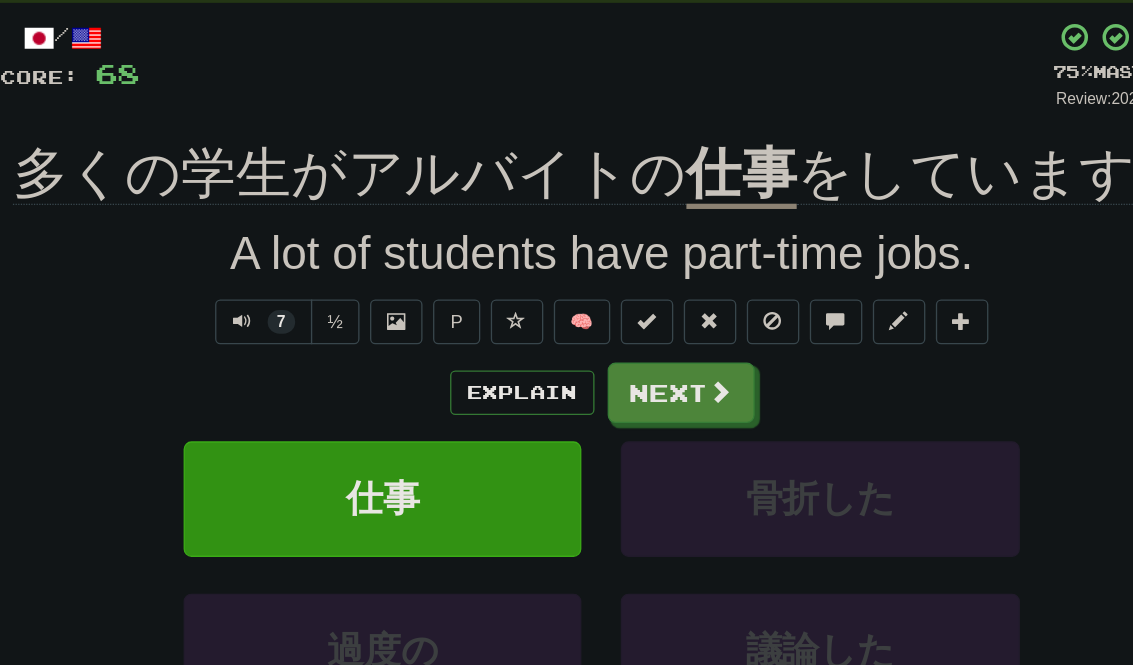 click on "Next" at bounding box center (627, 402) 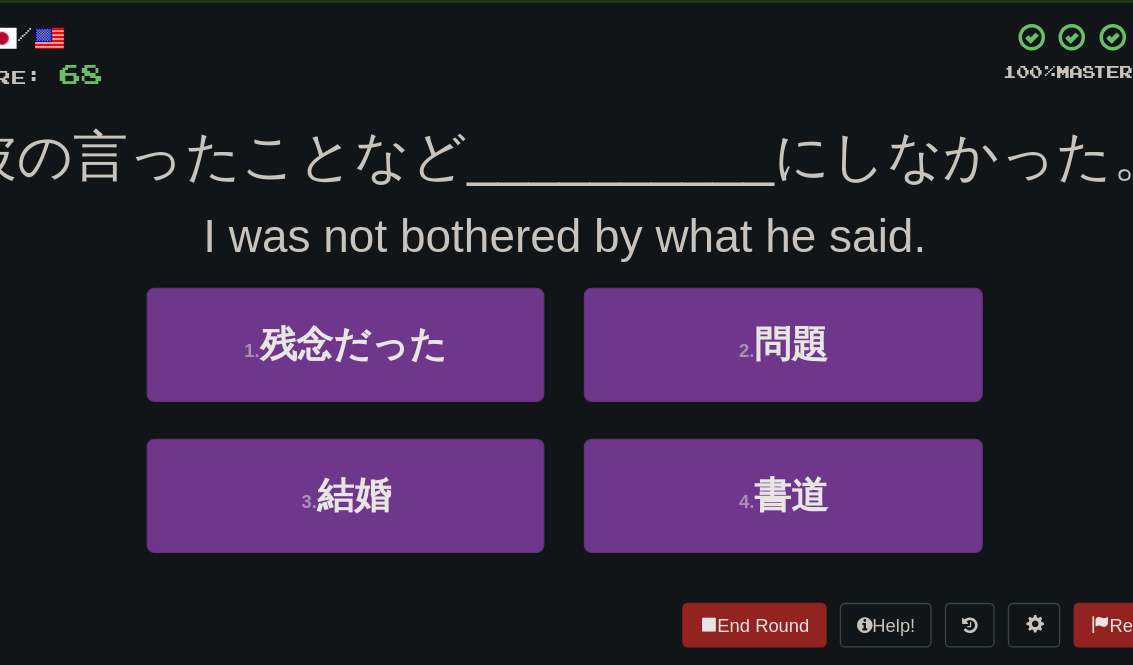 click on "3 .  結婚" at bounding box center (399, 480) 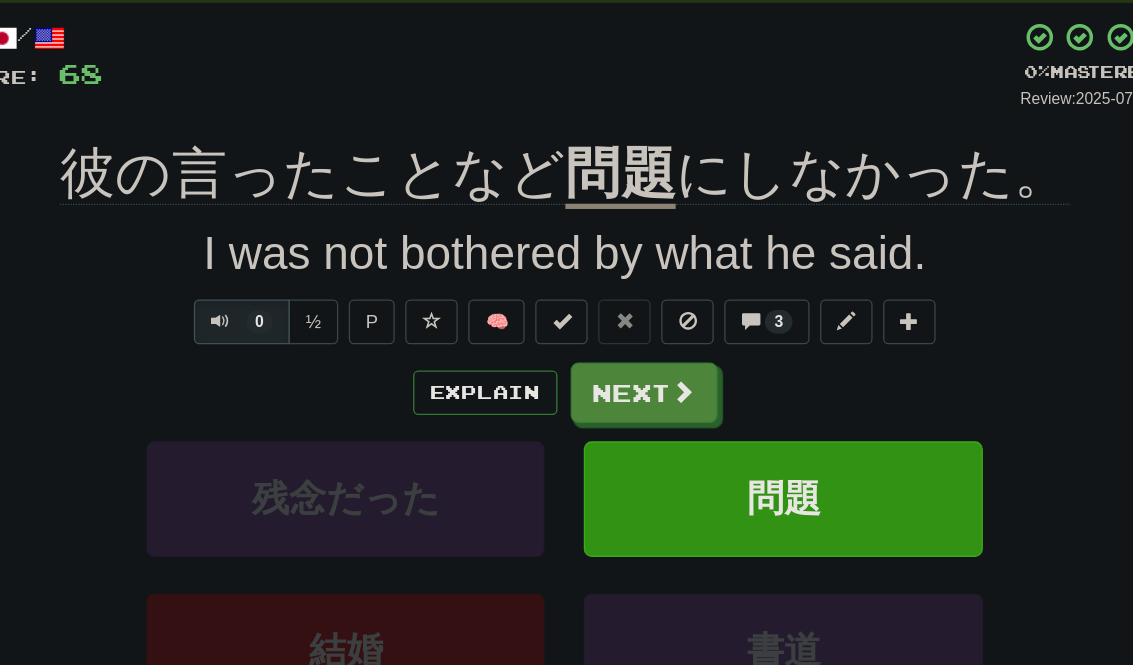 click on "Next" at bounding box center (627, 402) 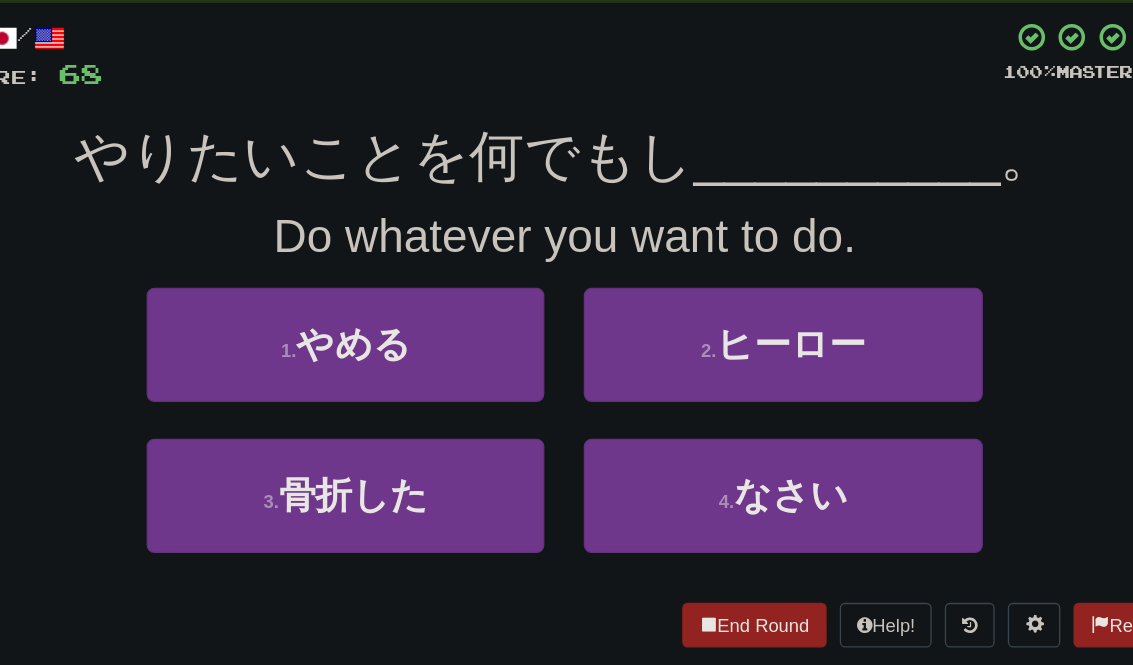 click on "4 .  なさい" at bounding box center [732, 480] 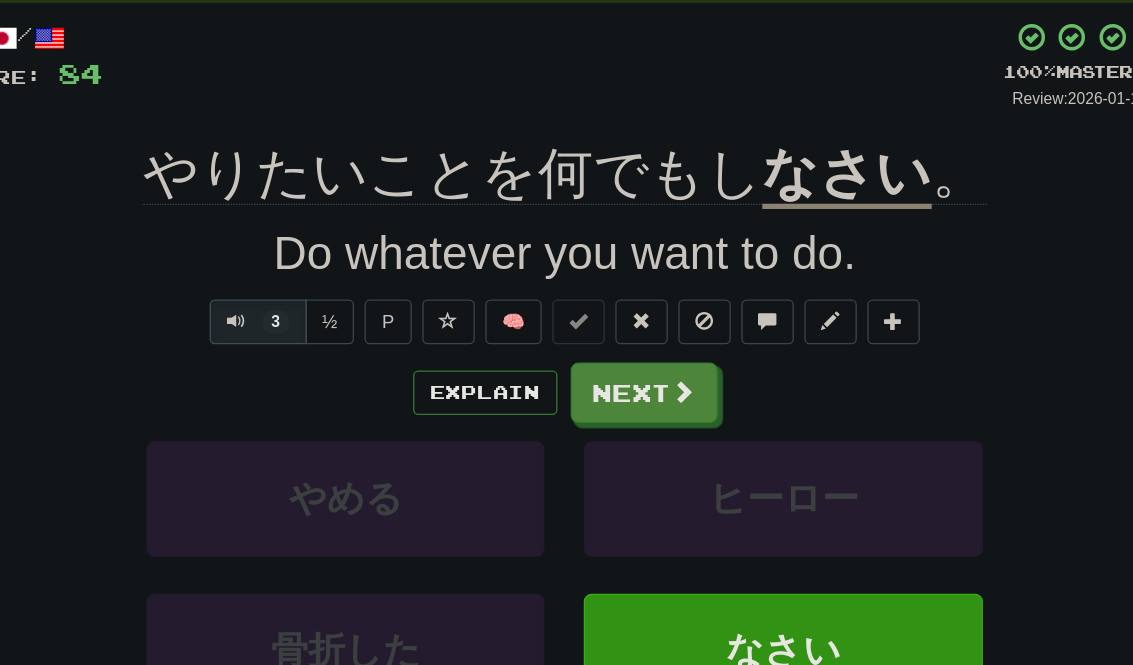 click on "Next" at bounding box center (627, 402) 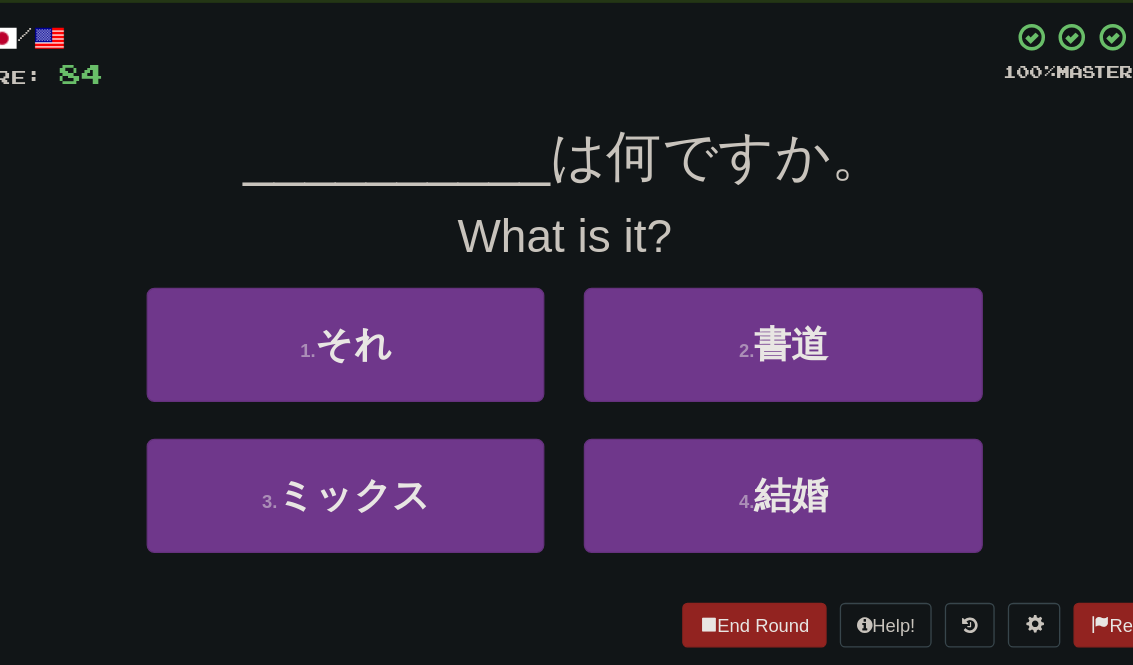 click on "1 .  それ" at bounding box center (399, 365) 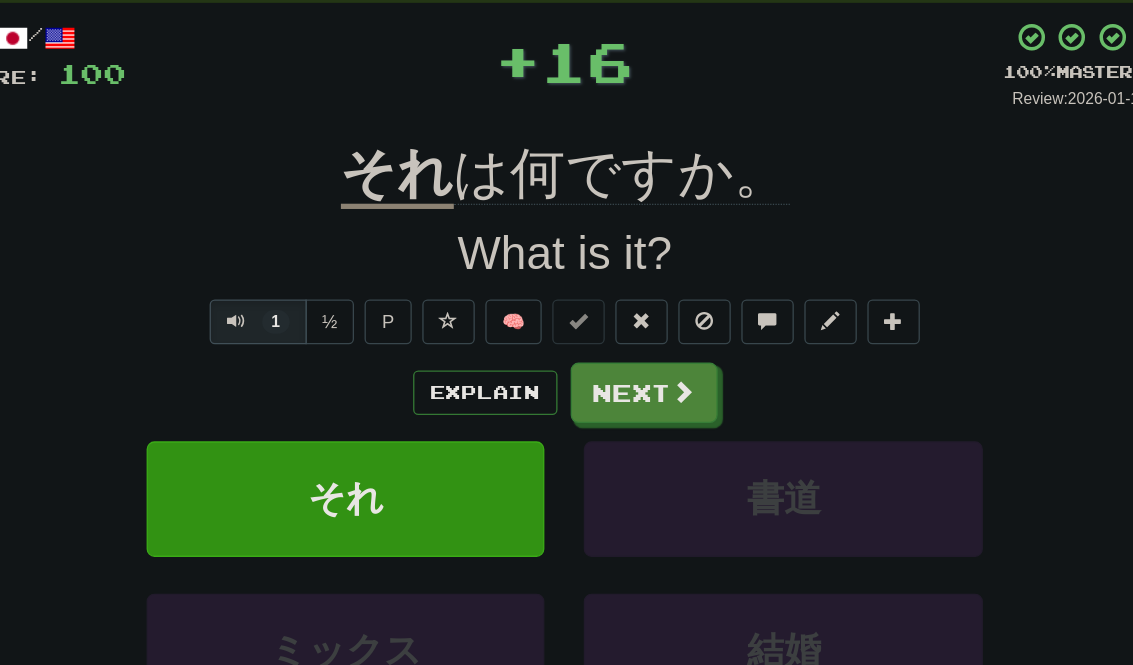 click at bounding box center [657, 401] 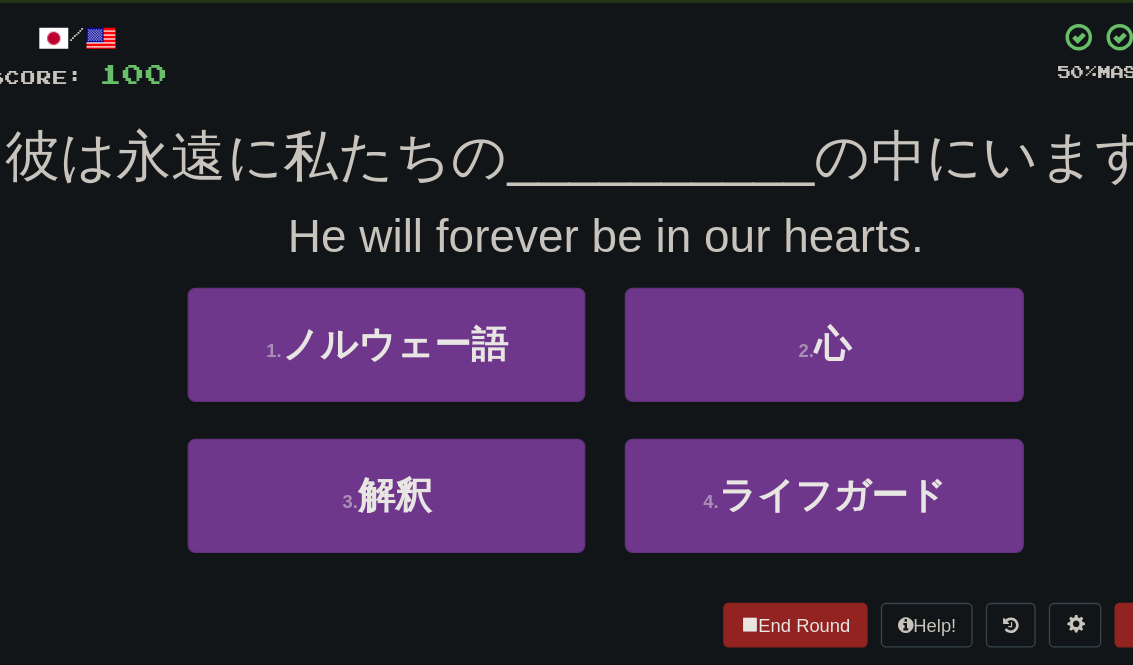 click on "心" at bounding box center (739, 365) 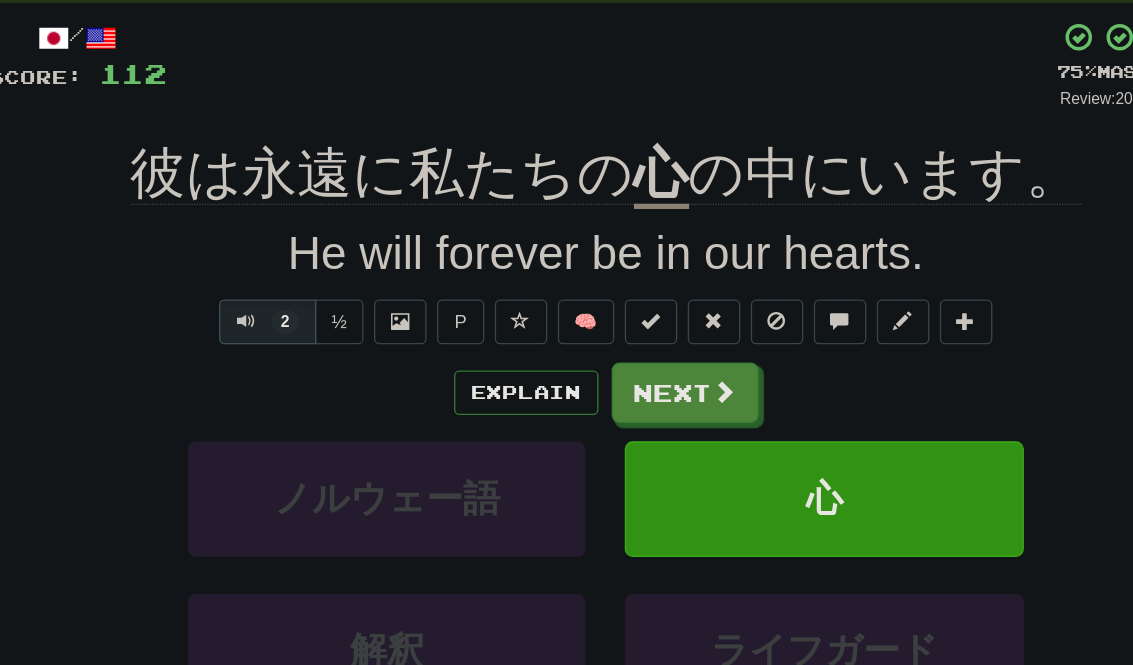 click on "Next" at bounding box center (627, 402) 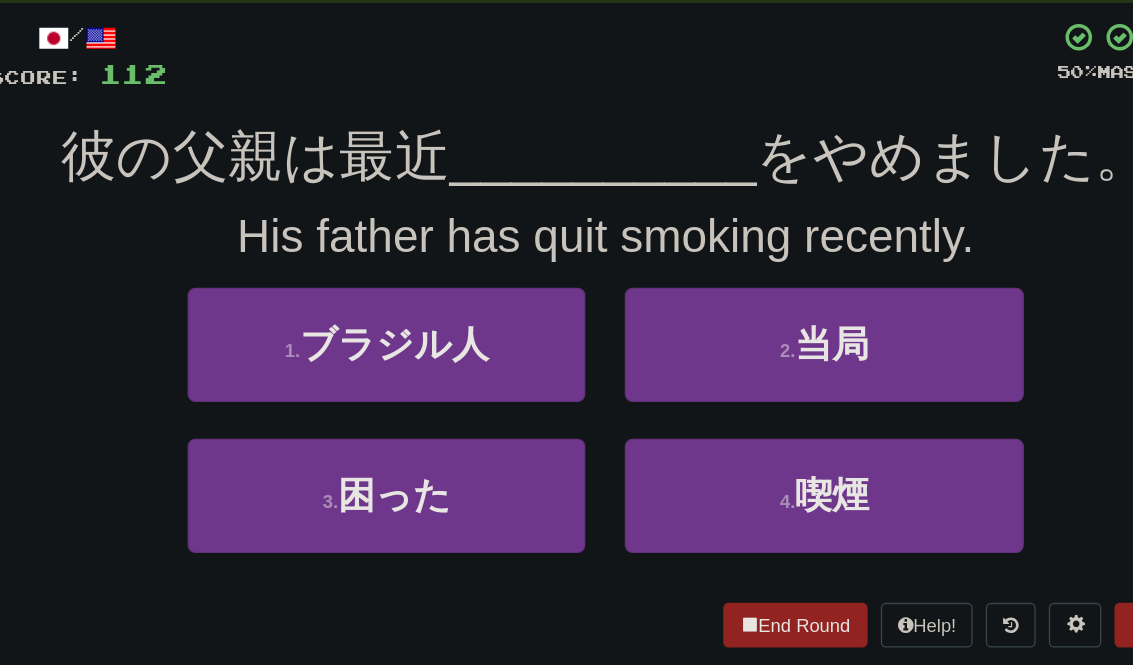 click on "3 .  困った" at bounding box center (399, 480) 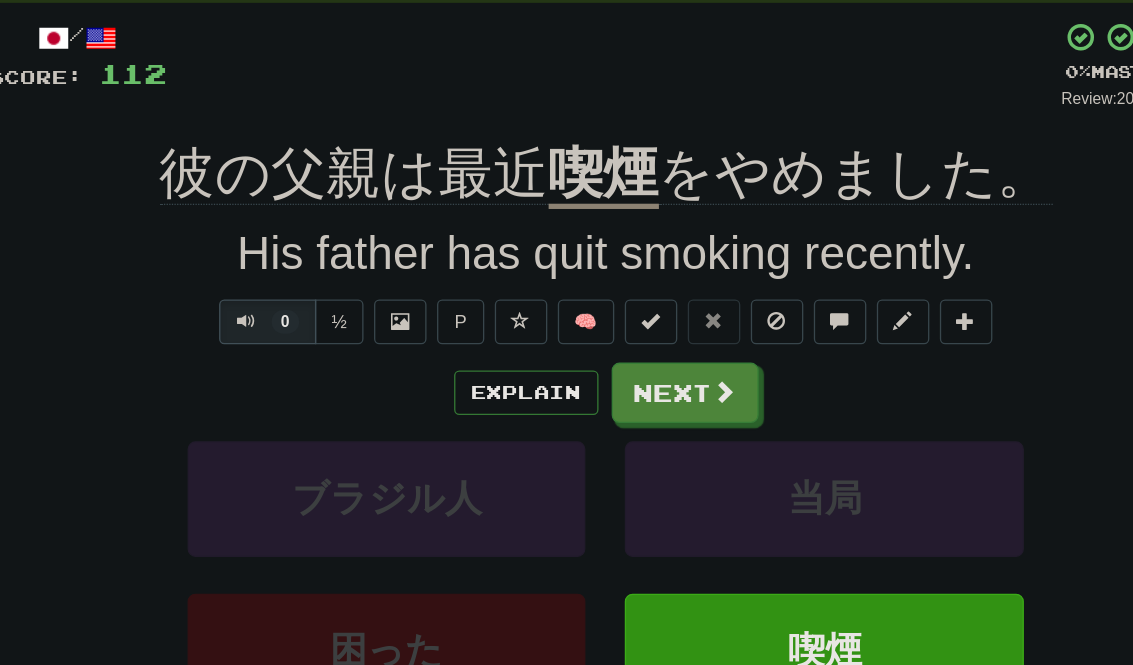 click at bounding box center [657, 401] 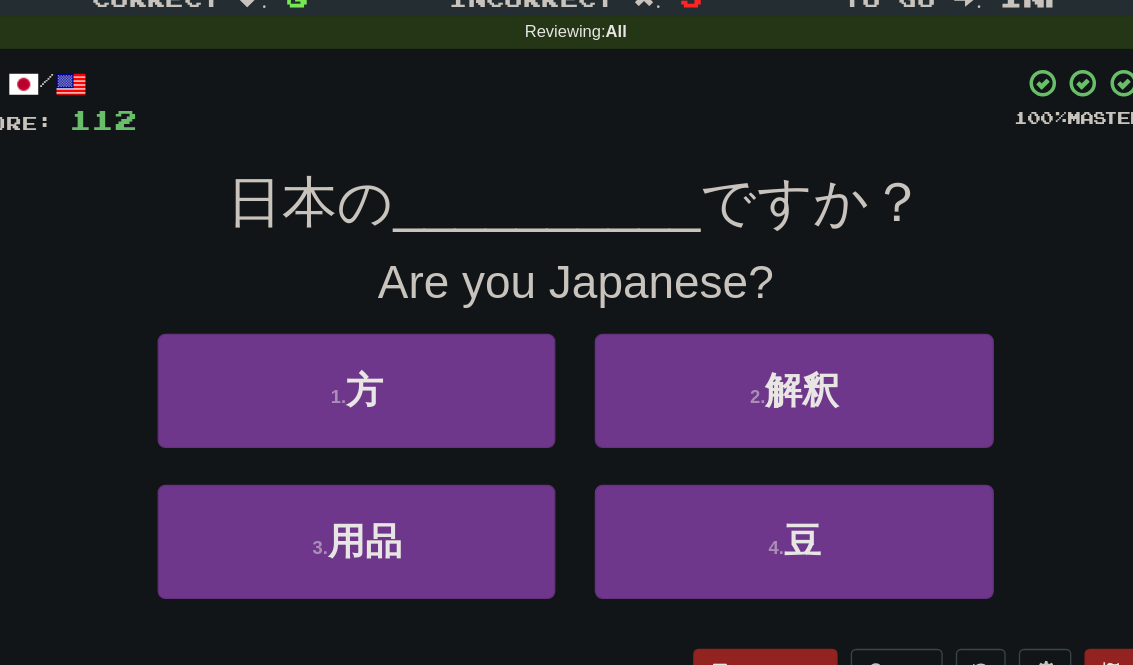 click on "2 .  解釈" at bounding box center (732, 365) 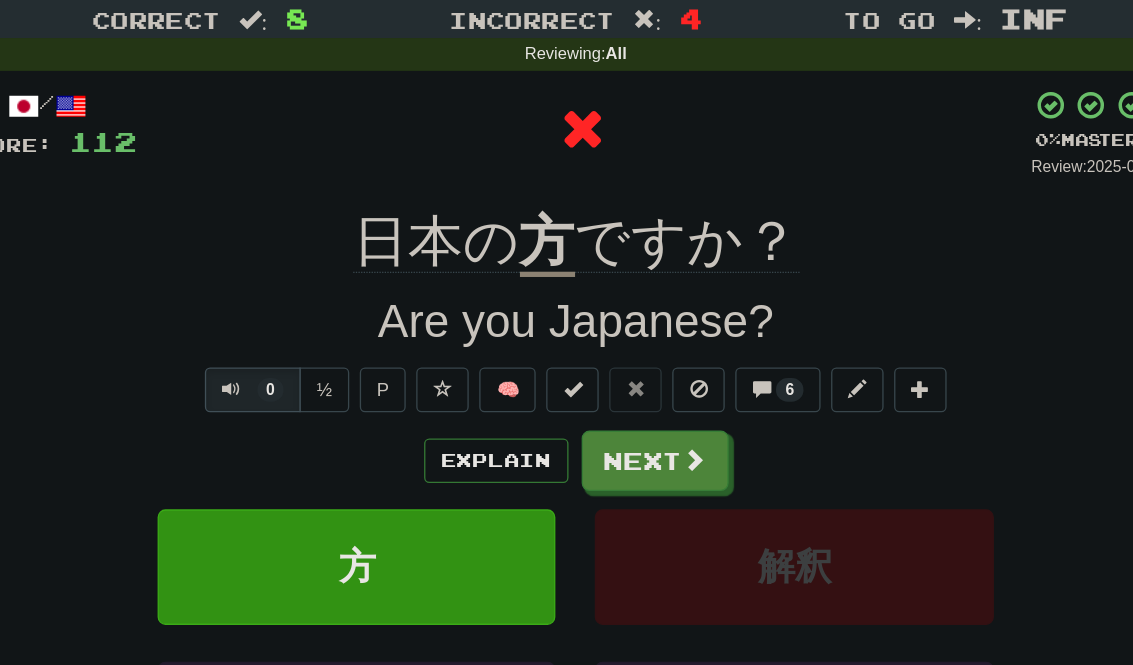 click on "Next" at bounding box center [627, 402] 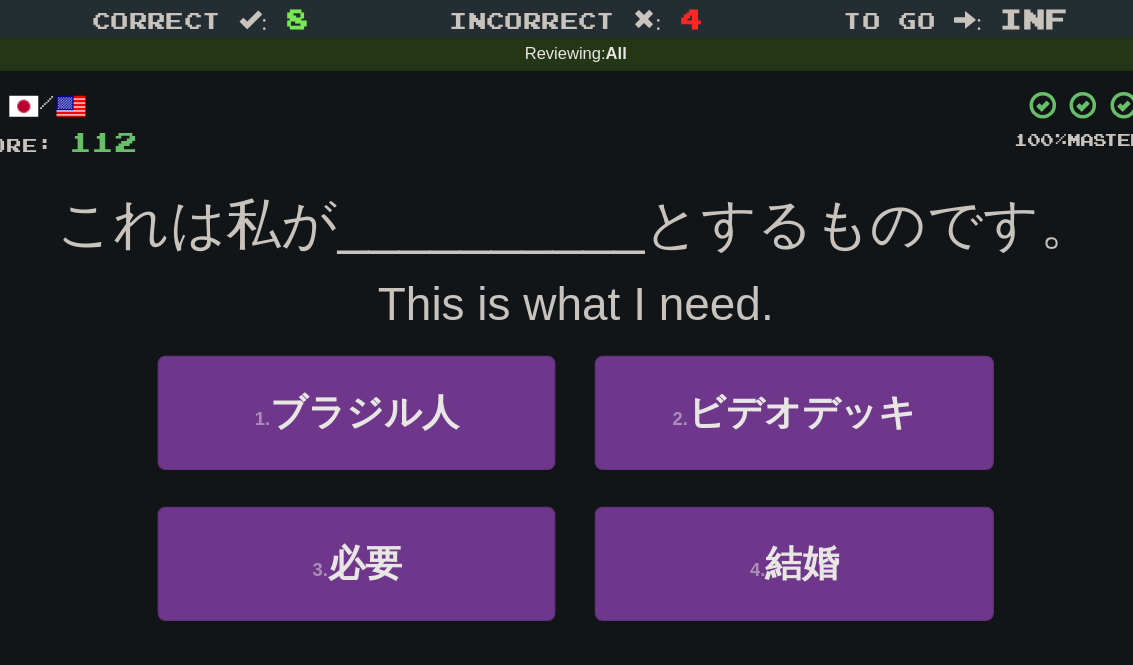 click on "3 .  必要" at bounding box center (399, 480) 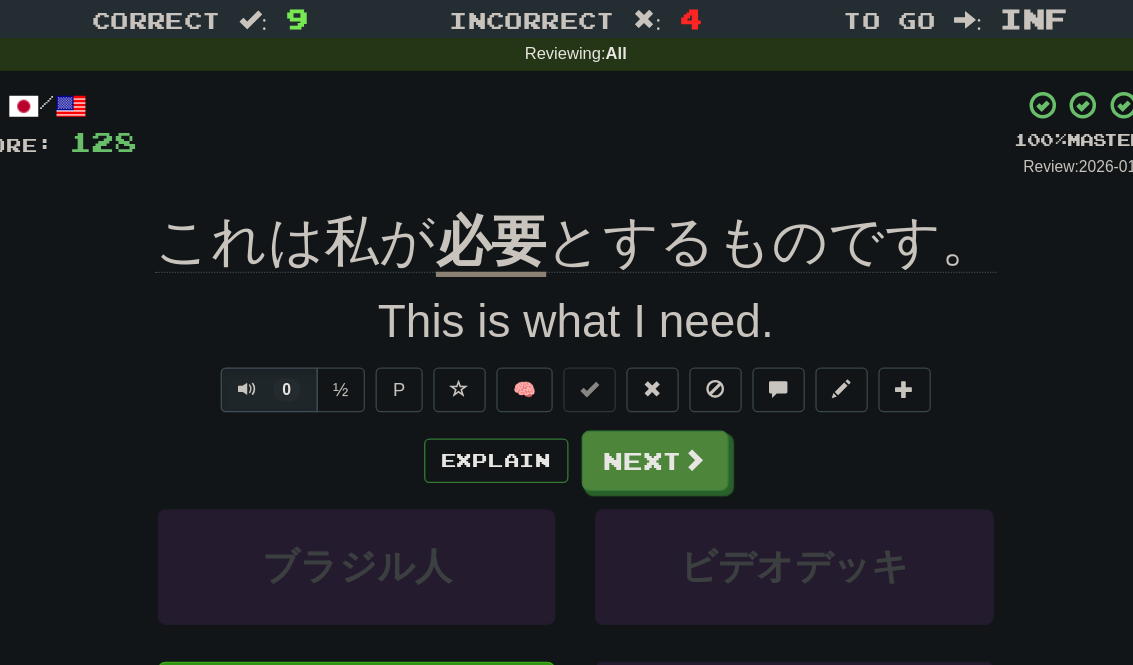 click on "Next" at bounding box center [627, 402] 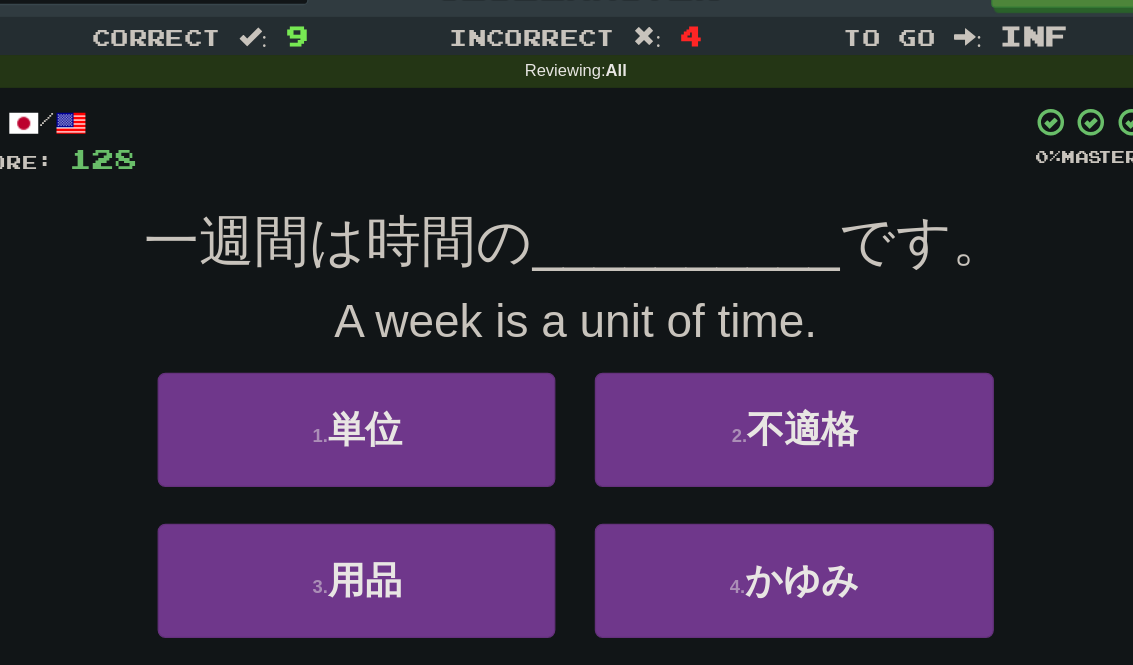 click on "1 .  単位" at bounding box center (399, 365) 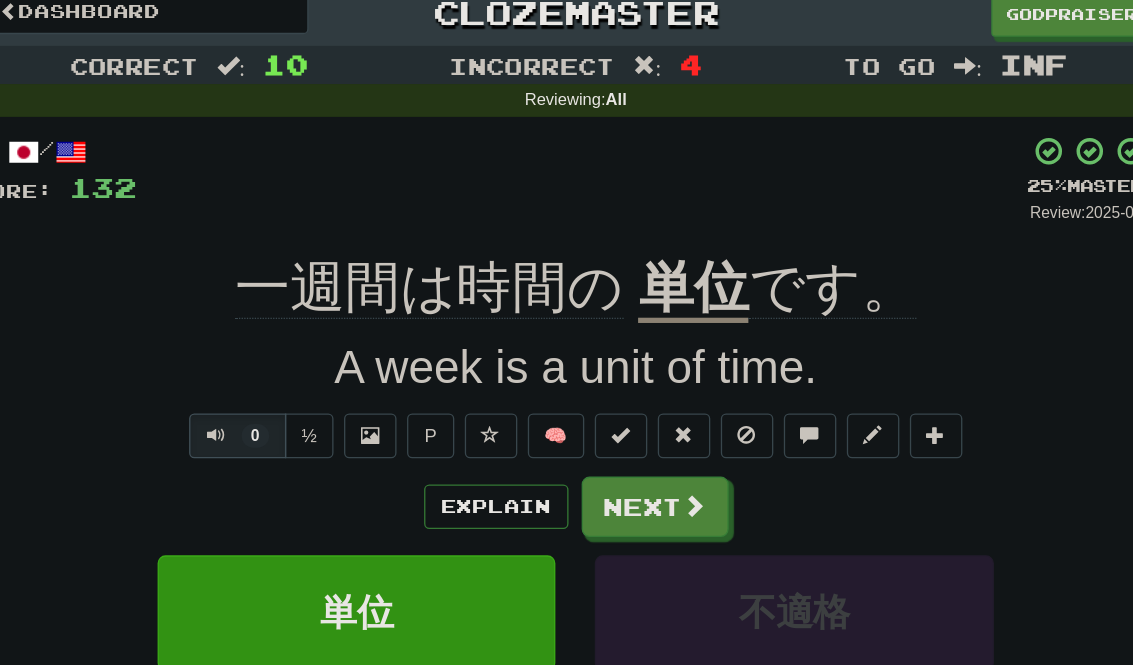 click on "Explain" at bounding box center [506, 402] 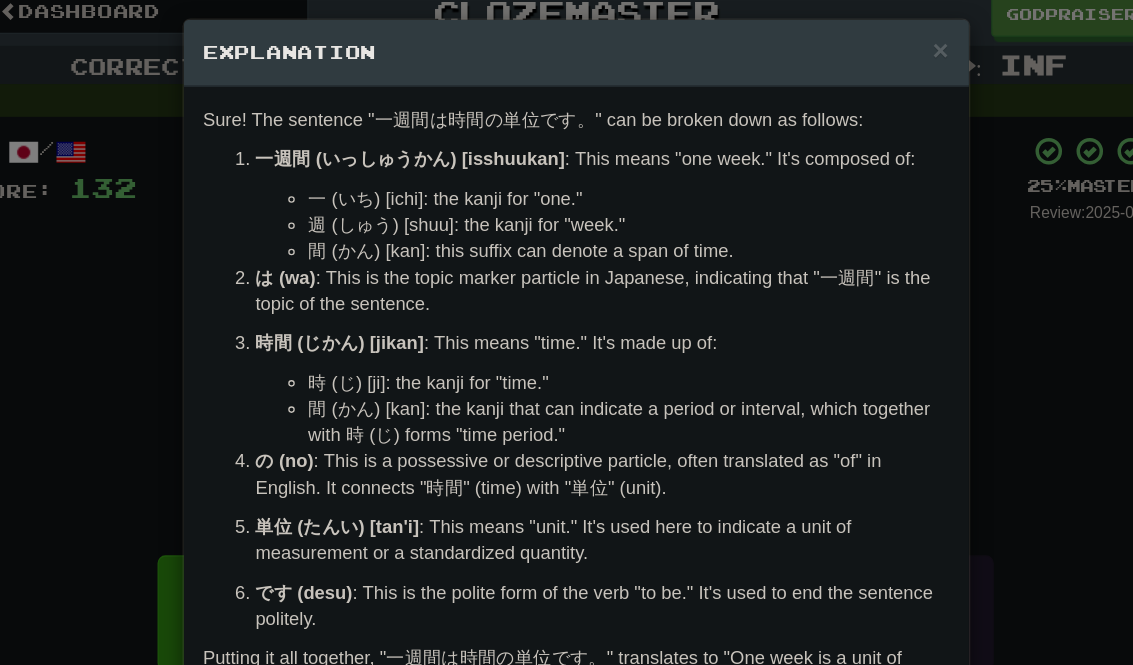 click on "× Explanation Sure! The sentence "一週間は時間の単位です。" can be broken down as follows:
一週間 (いっしゅうかん) [isshuukan] : This means "one week." It's composed of:
一 (いち) [ichi]: the kanji for "one."
週 (しゅう) [shuu]: the kanji for "week."
間 (かん) [kan]: this suffix can denote a span of time.
は (wa) : This is the topic marker particle in Japanese, indicating that "一週間" is the topic of the sentence.
時間 (じかん) [jikan] : This means "time." It's made up of:
時 (じ) [ji]: the kanji for "time."
間 (かん) [kan]: the kanji that can indicate a period or interval, which together with 時 (じ) forms "time period."
の (no) : This is a possessive or descriptive particle, often translated as "of" in English. It connects "時間" (time) with "単位" (unit).
単位 (たんい) [tan'i] : This means "unit." It's used here to indicate a unit of measurement or a standardized quantity.
です (desu)" at bounding box center (566, 332) 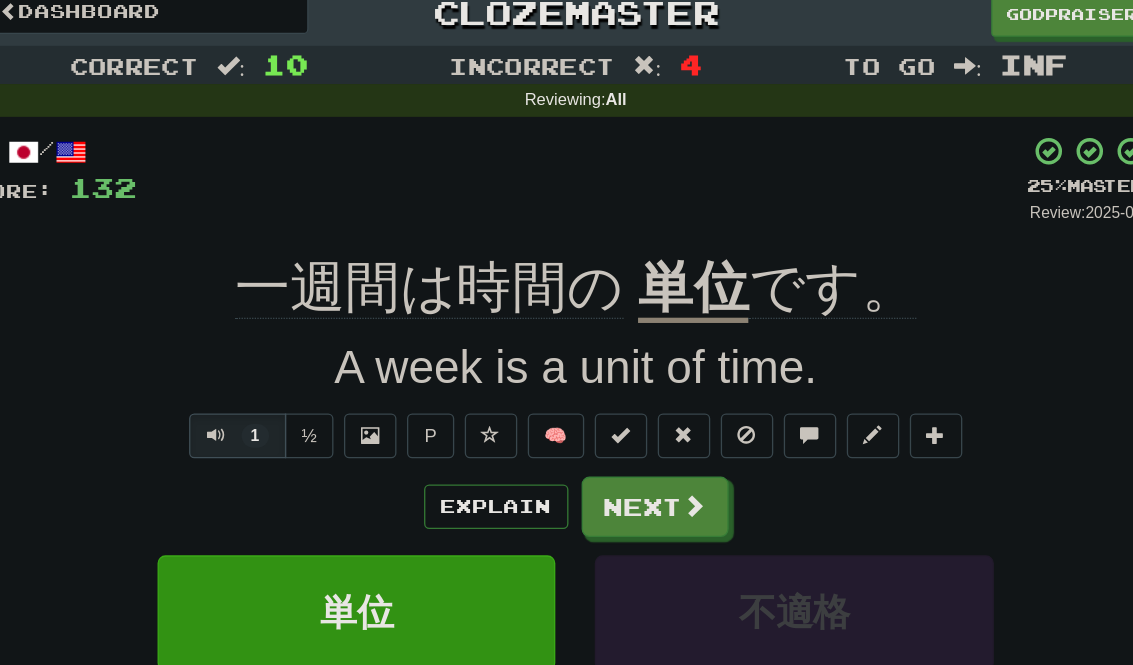 click on "/  Score:   132 + 4 25 %  Mastered Review:  2025-07-15 一週間は時間の   単位 です。 A week is a unit of time. 1 ½ P 🧠 Explain Next 単位 不適格 用品 かゆみ Learn more: 単位 不適格 用品 かゆみ  End Round  Help!  Report" at bounding box center [567, 431] 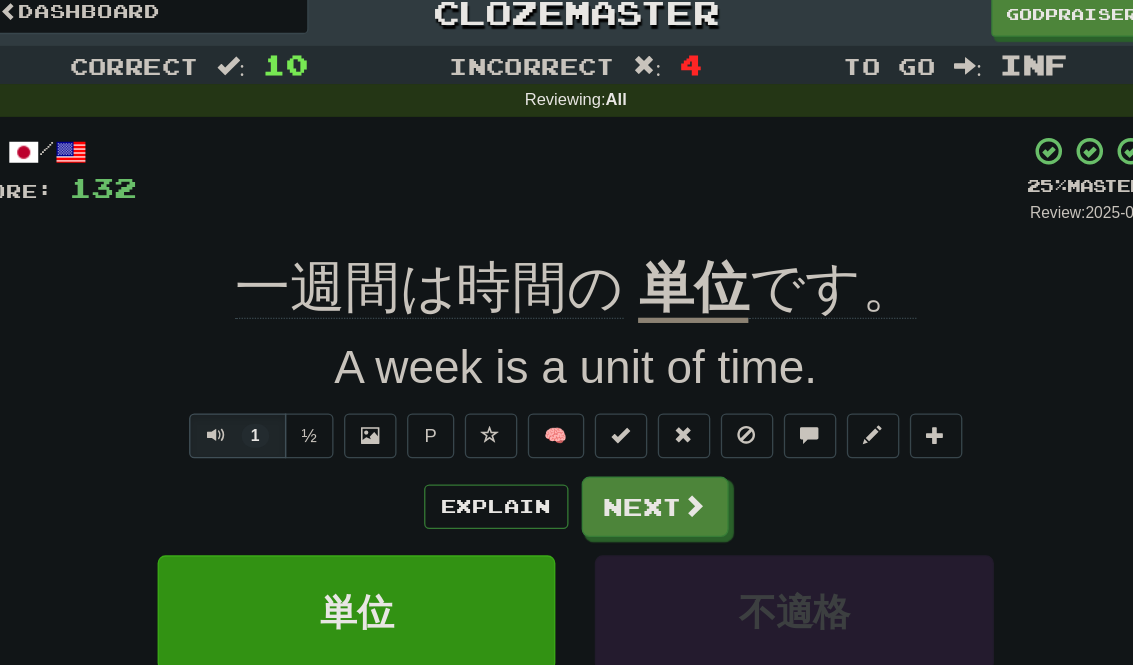 click on "Next" at bounding box center (627, 402) 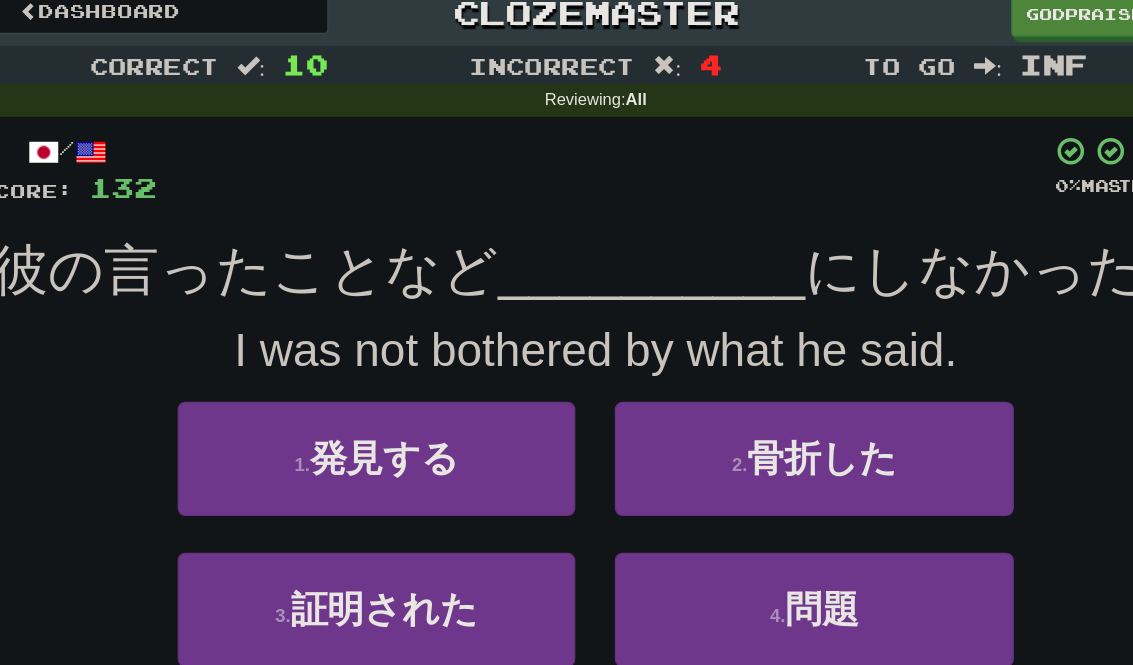 click on "問題" at bounding box center (739, 480) 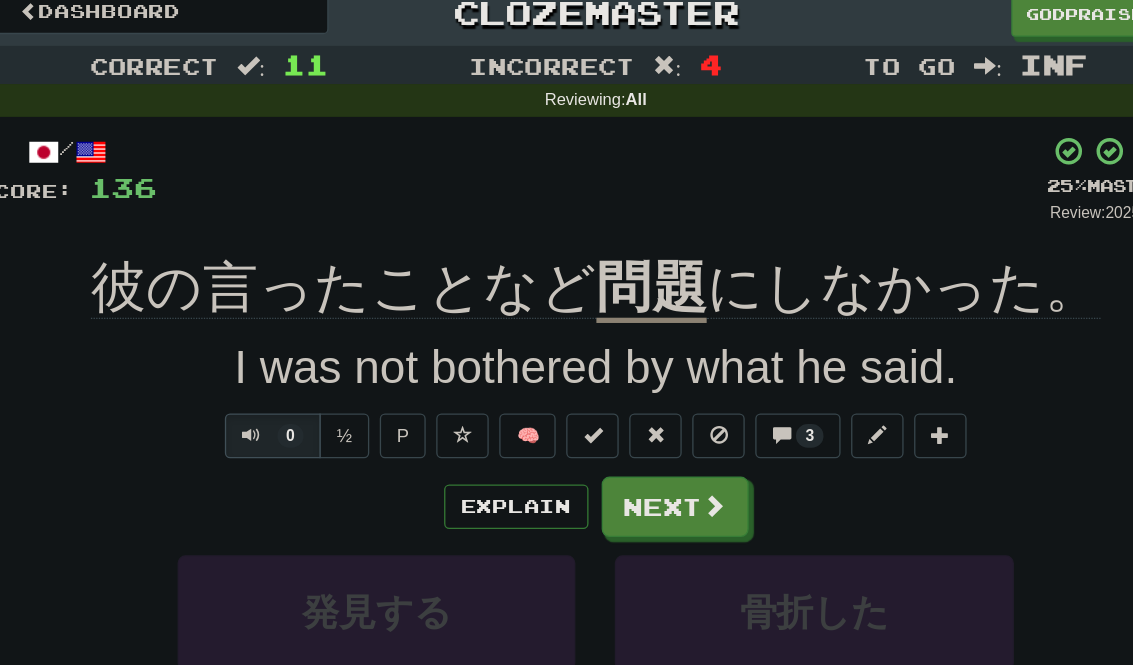 click on "Next" at bounding box center [627, 402] 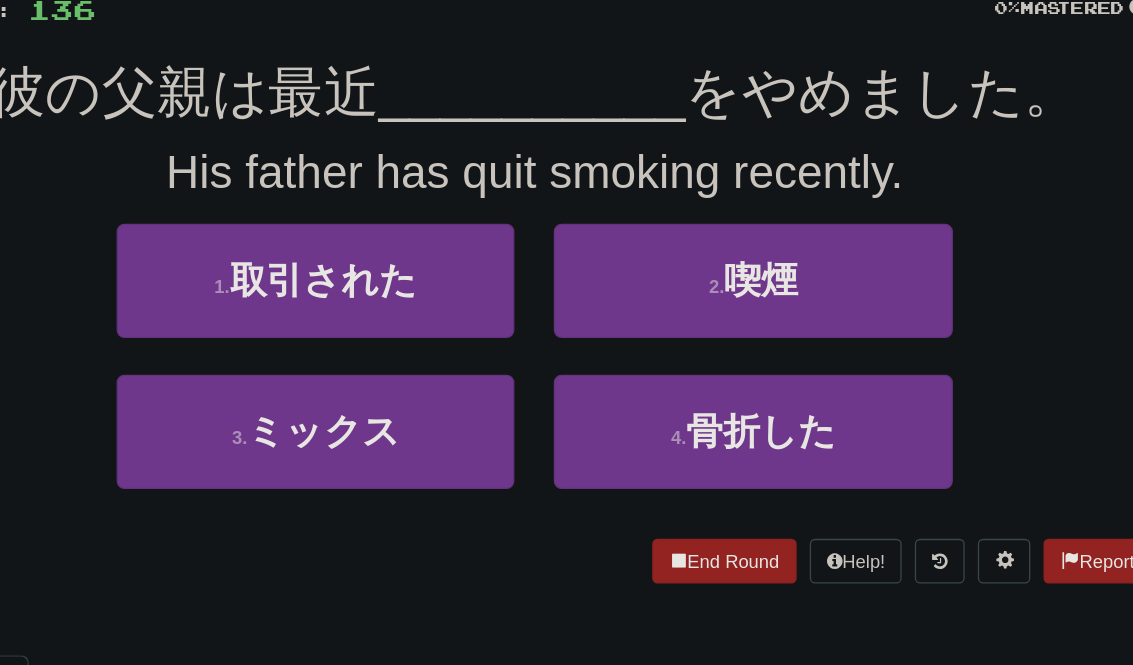 scroll, scrollTop: 25, scrollLeft: 0, axis: vertical 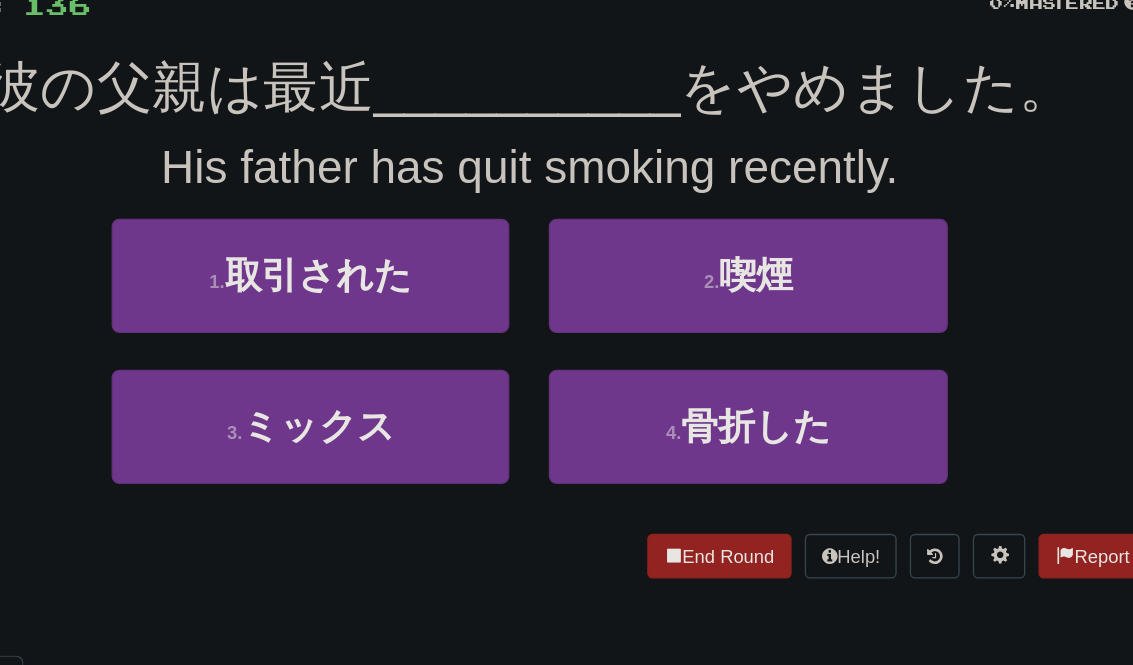 click on "2 .  喫煙" at bounding box center [732, 340] 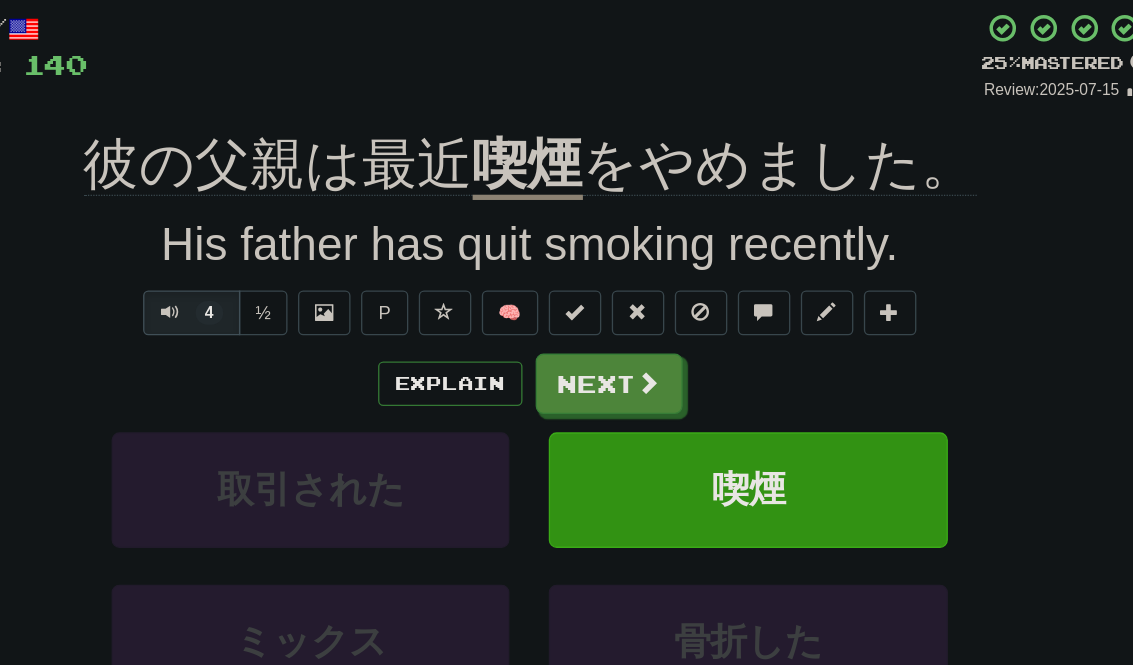 click on "Next" at bounding box center (627, 377) 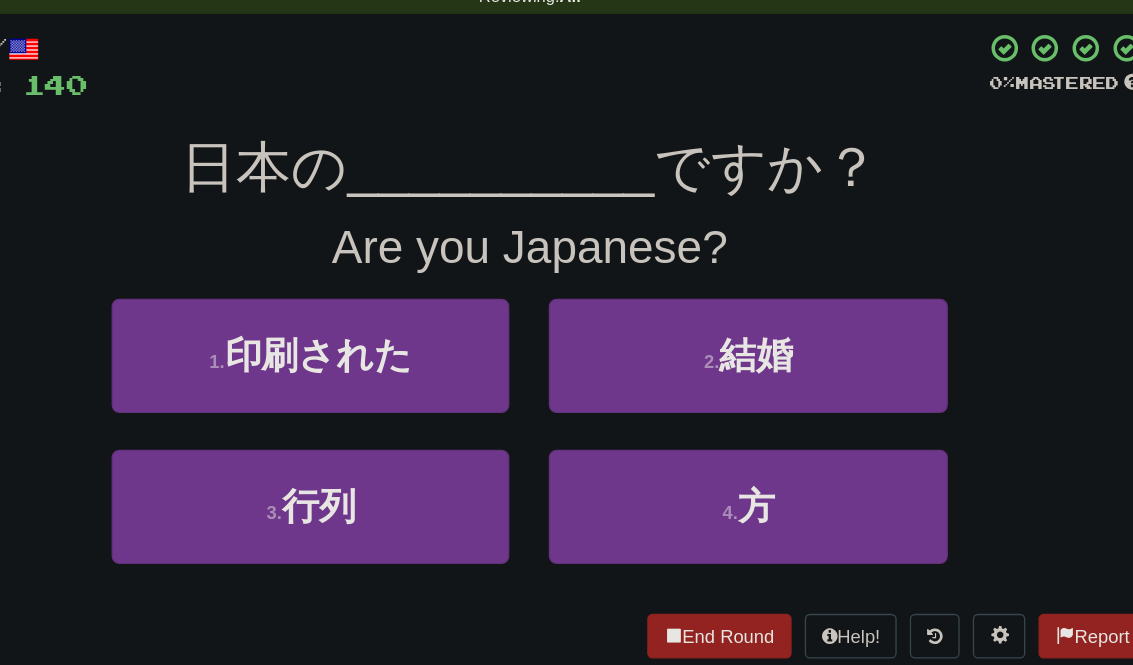 click on "4 .  方" at bounding box center [732, 455] 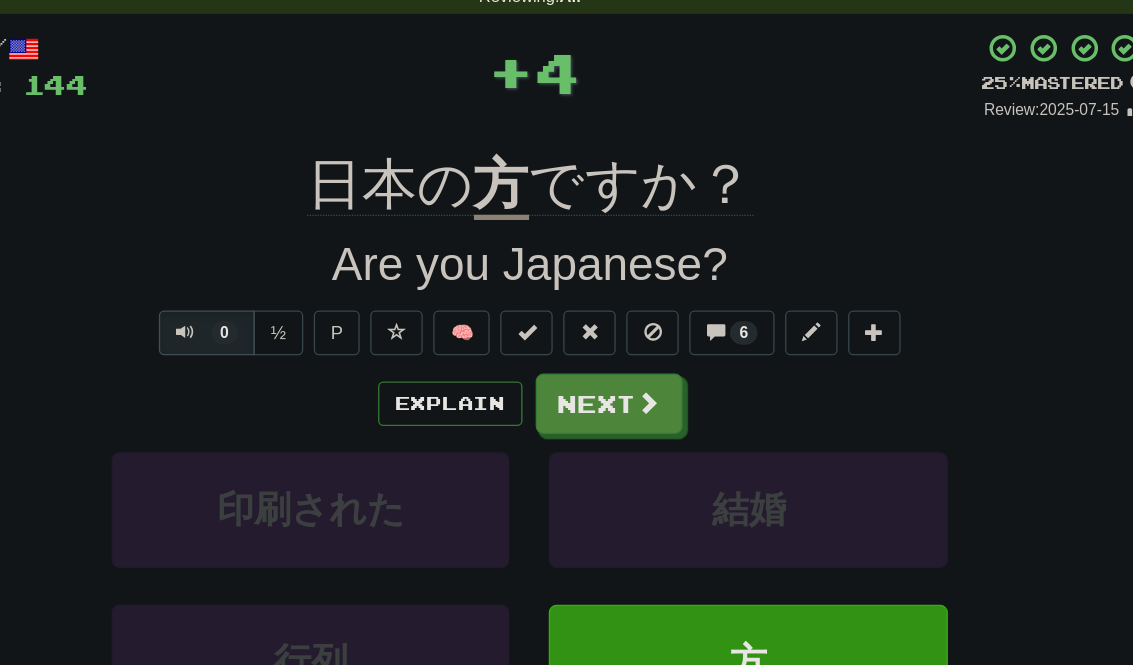 click at bounding box center (657, 376) 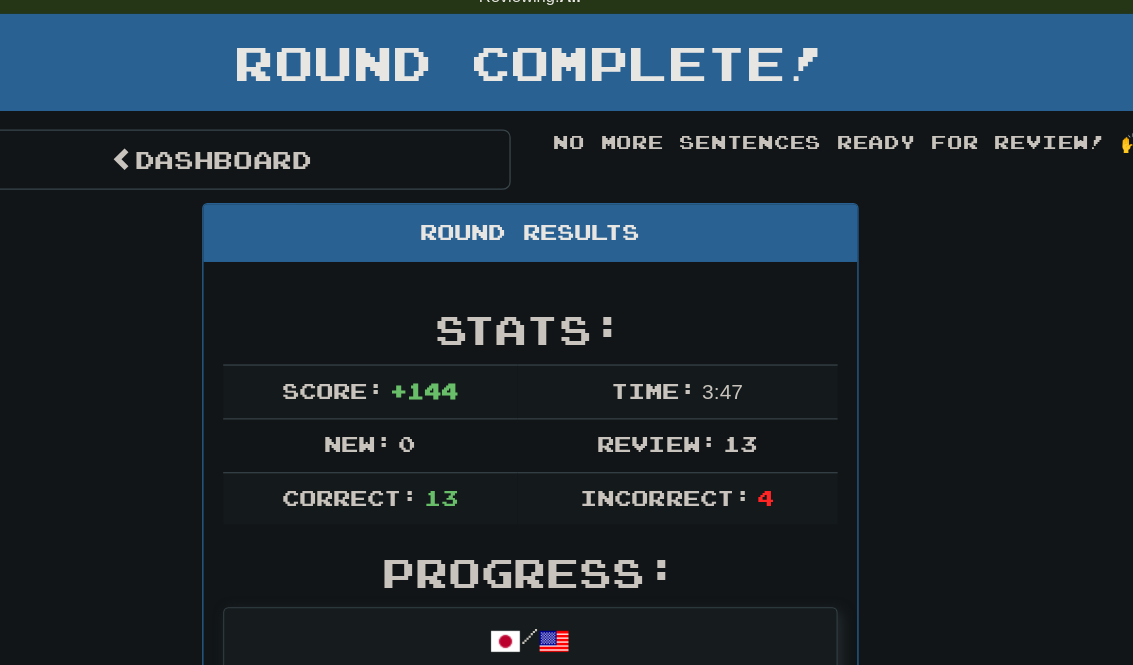 click on "Dashboard" at bounding box center [324, 191] 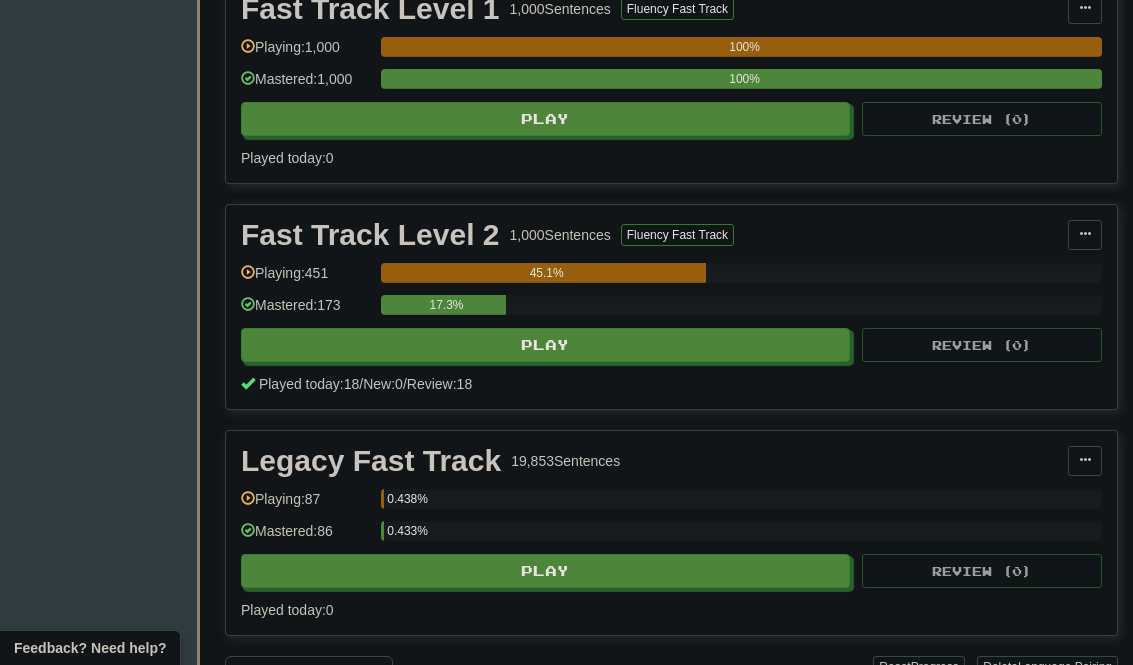 scroll, scrollTop: 743, scrollLeft: 0, axis: vertical 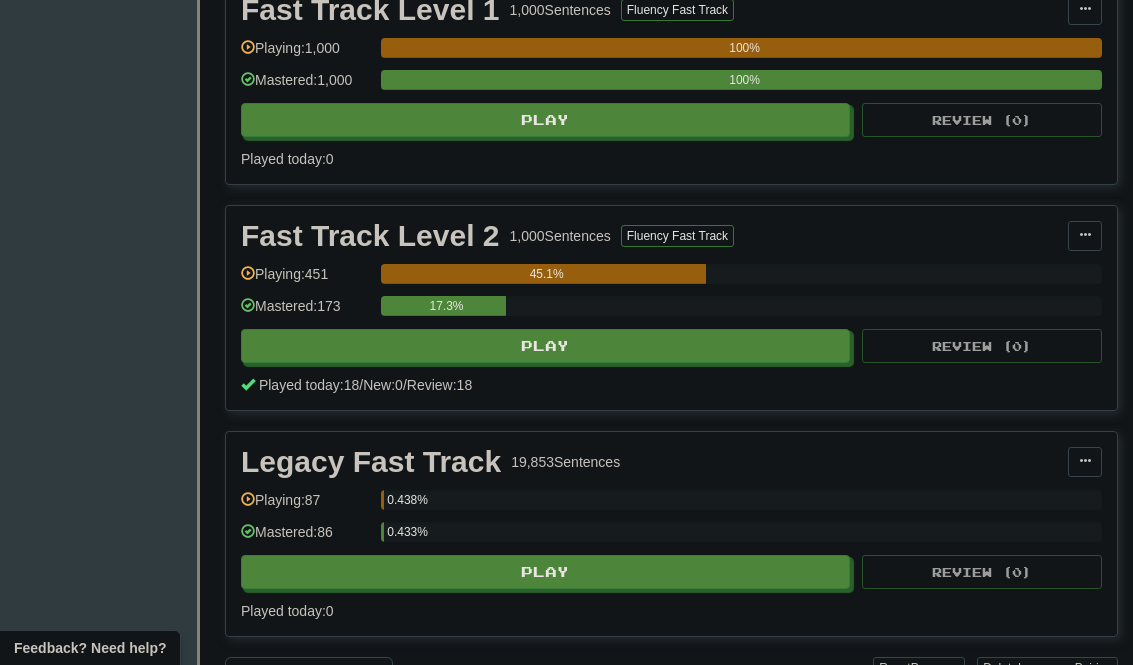 click on "Play" at bounding box center [545, 346] 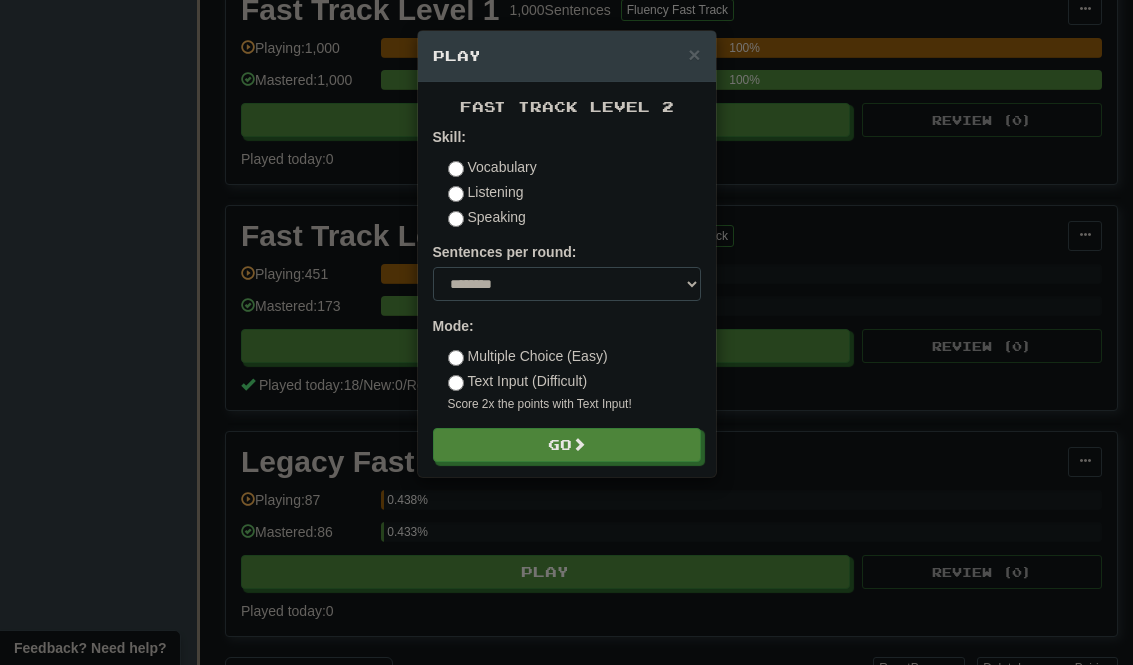 click on "Go" at bounding box center (567, 445) 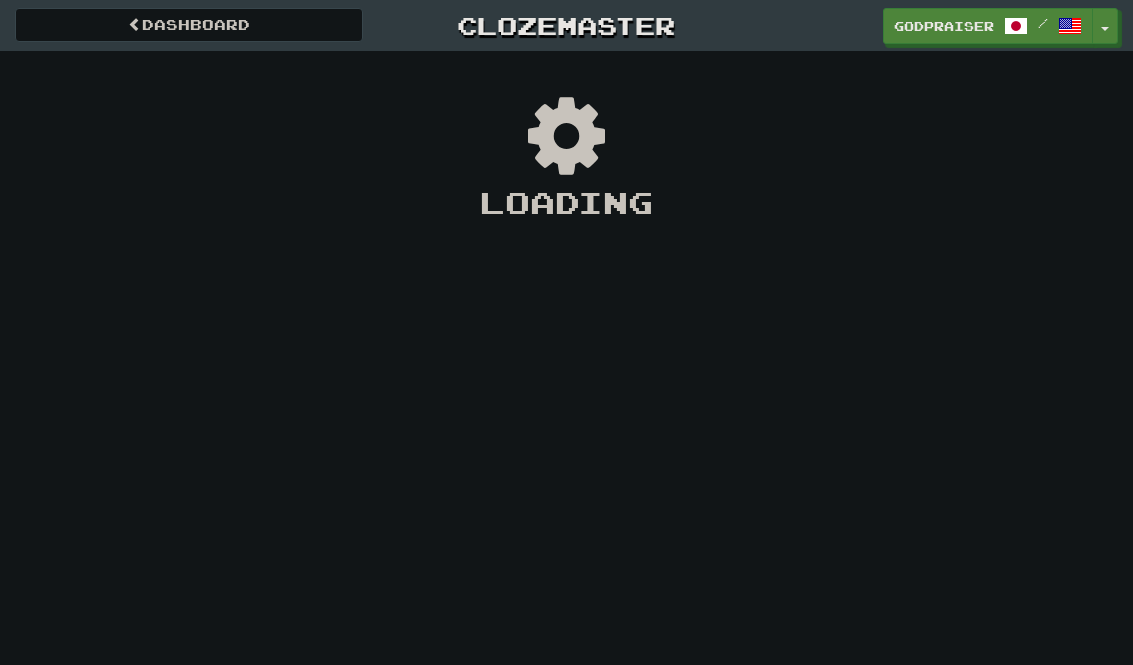scroll, scrollTop: 0, scrollLeft: 0, axis: both 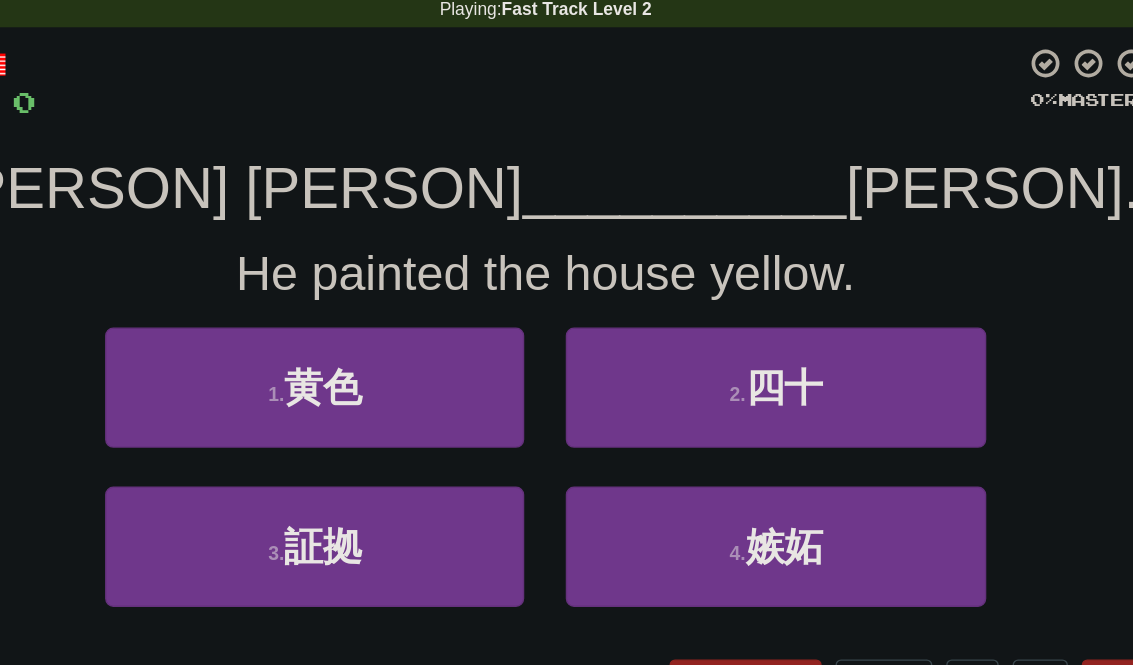 click on "1 .  黄色" at bounding box center (399, 365) 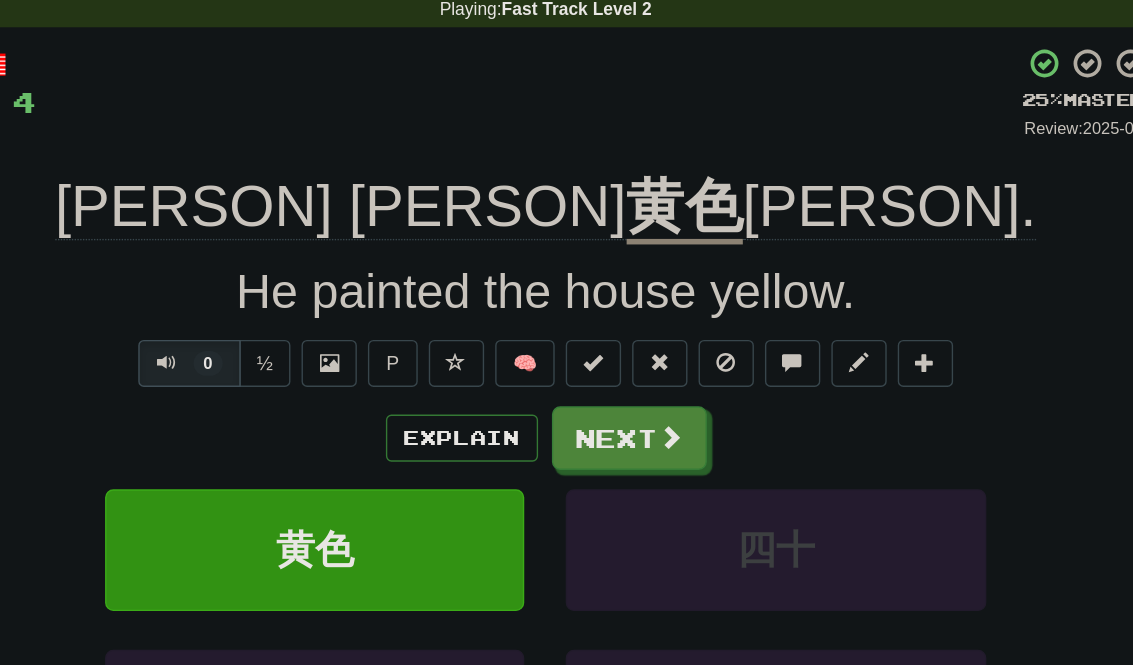 click on "Explain" at bounding box center (506, 402) 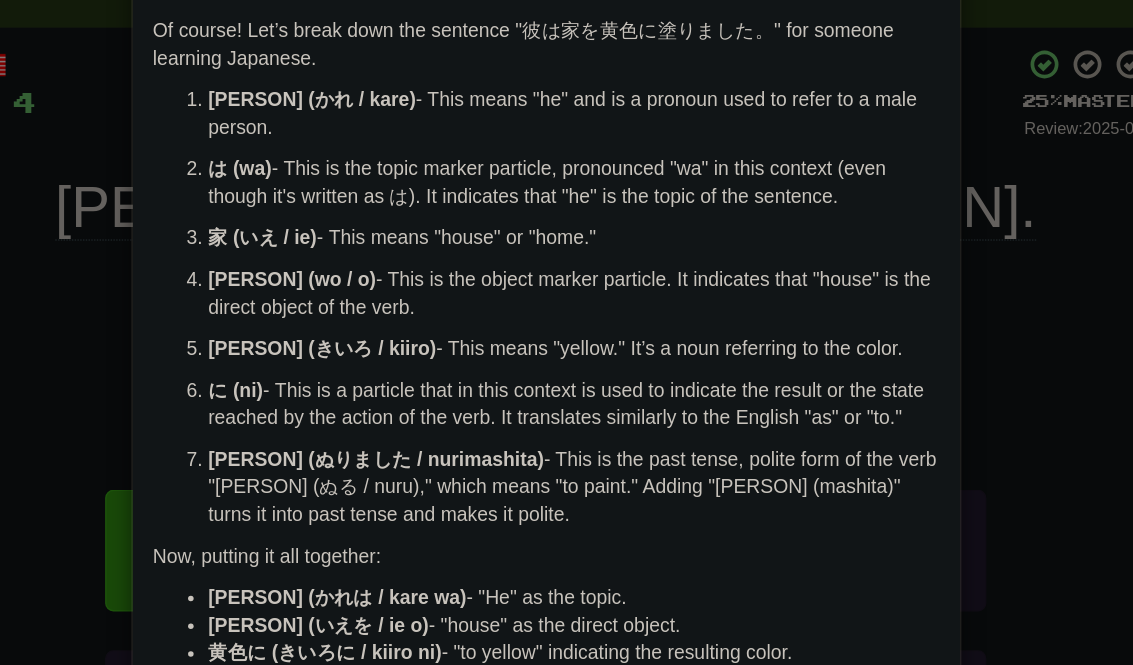 click on "× Explanation Of course! Let’s break down the sentence "彼は家を黄色に塗りました。" for someone learning Japanese.
彼 (かれ / kare)  - This means "he" and is a pronoun used to refer to a male person.
は (wa)  - This is the topic marker particle, pronounced "wa" in this context (even though it's written as は). It indicates that "he" is the topic of the sentence.
家 (いえ / ie)  - This means "house" or "home."
を (wo / o)  - This is the object marker particle. It indicates that "house" is the direct object of the verb.
黄色 (きいろ / kiiro)  - This means "yellow." It’s a noun referring to the color.
に (ni)  - This is a particle that in this context is used to indicate the result or the state reached by the action of the verb. It translates similarly to the English "as" or "to."
塗りました (ぬりました / nurimashita)
Now, putting it all together:
彼は (かれは / kare wa)  - "He" as the topic." at bounding box center (566, 332) 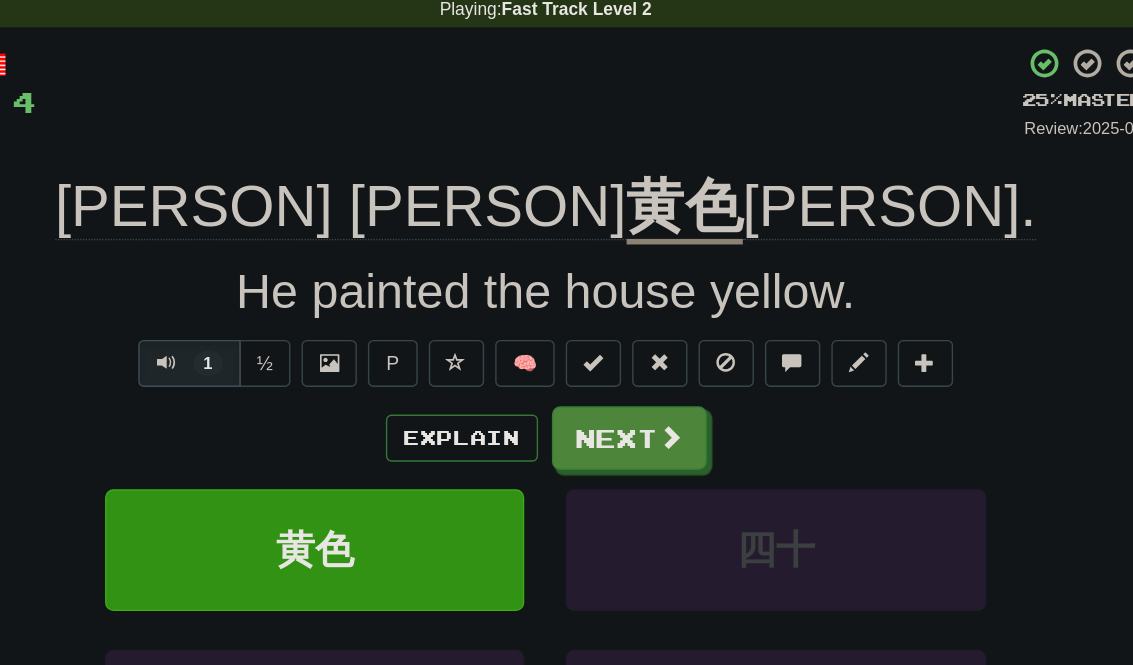 click at bounding box center [657, 401] 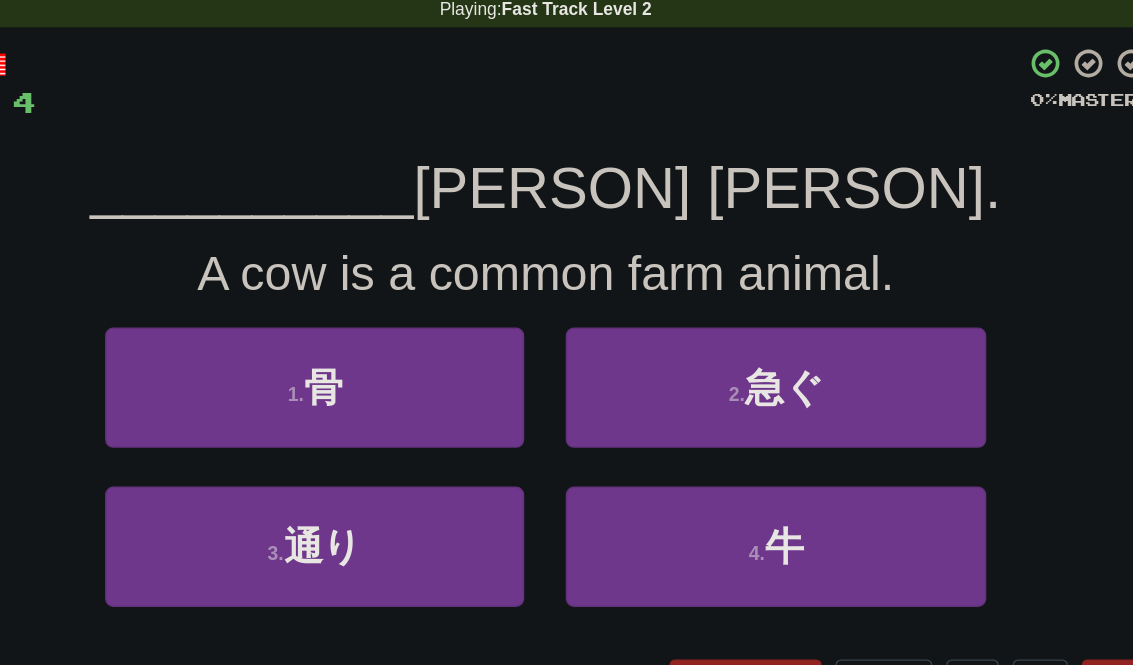 click on "4 .  牛" at bounding box center (732, 480) 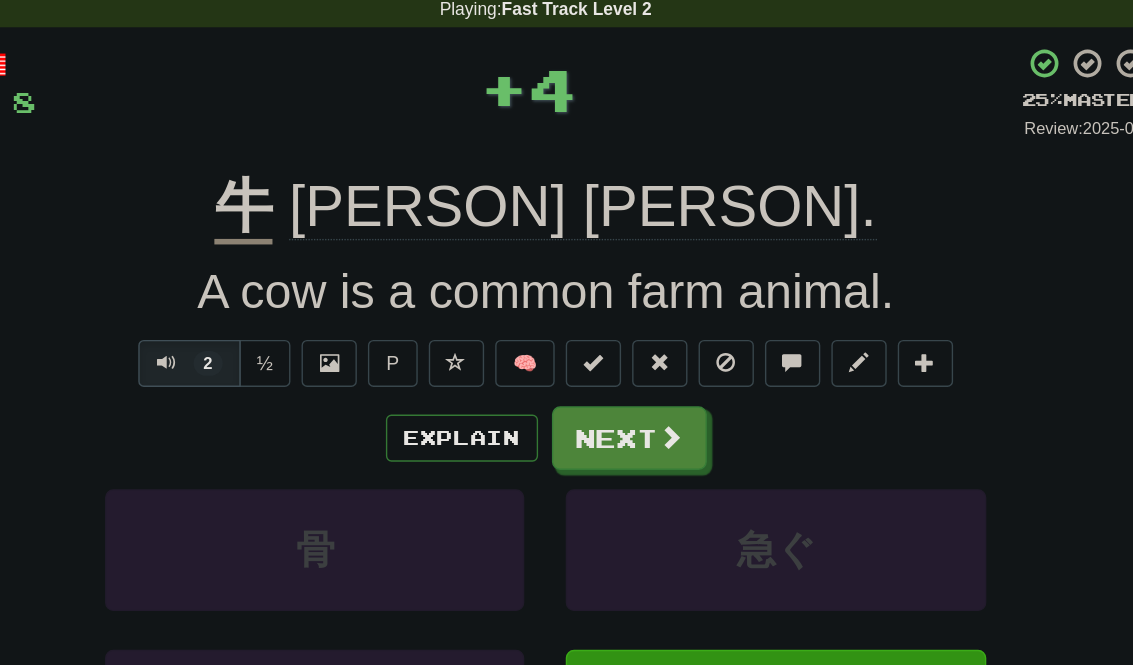 click on "Explain" at bounding box center (506, 402) 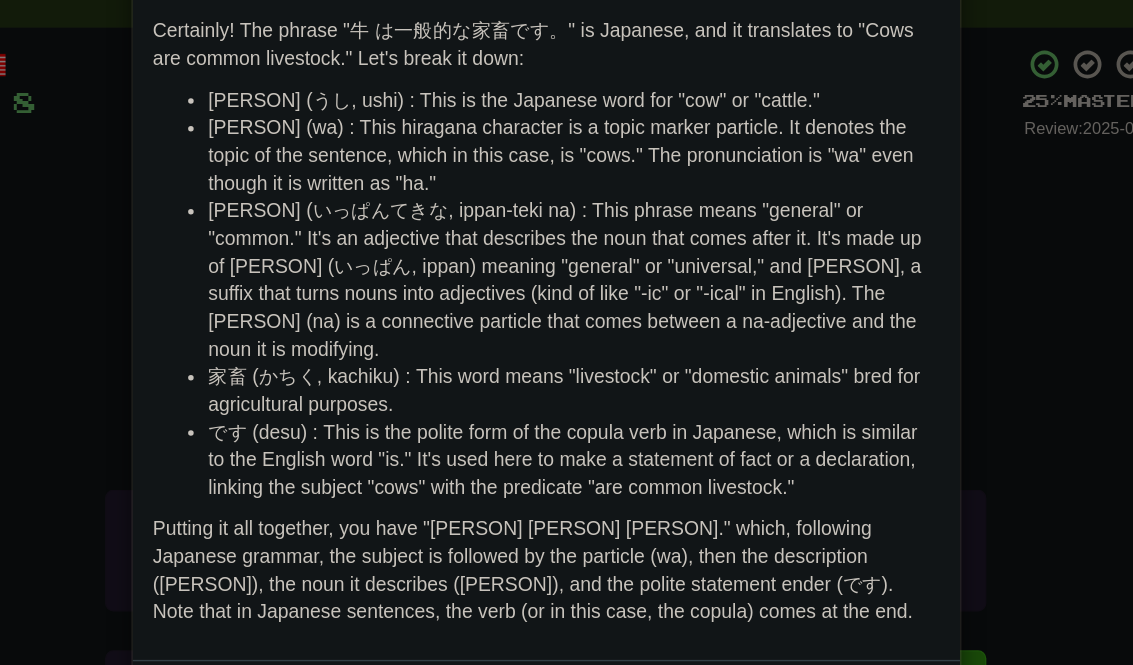 click on "× Explanation Certainly! The phrase "牛 は一般的な家畜です。" is Japanese, and it translates to "Cows are common livestock." Let's break it down:
牛 (うし, ushi) : This is the Japanese word for "cow" or "cattle."
は (wa) : This hiragana character is a topic marker particle. It denotes the topic of the sentence, which in this case, is "cows." The pronunciation is "wa" even though it is written as "ha."
一般的な (いっぱんてきな, ippan-teki na) : This phrase means "general" or "common." It's an adjective that describes the noun that comes after it. It's made up of 一般 (いっぱん, ippan) meaning "general" or "universal," and 的 (てき, teki), a suffix that turns nouns into adjectives (kind of like "-ic" or "-ical" in English). The な (na) is a connective particle that comes between a na-adjective and the noun it is modifying.
家畜 (かちく, kachiku) : This word means "livestock" or "domestic animals" bred for agricultural purposes.
Let us know ! Close" at bounding box center [566, 332] 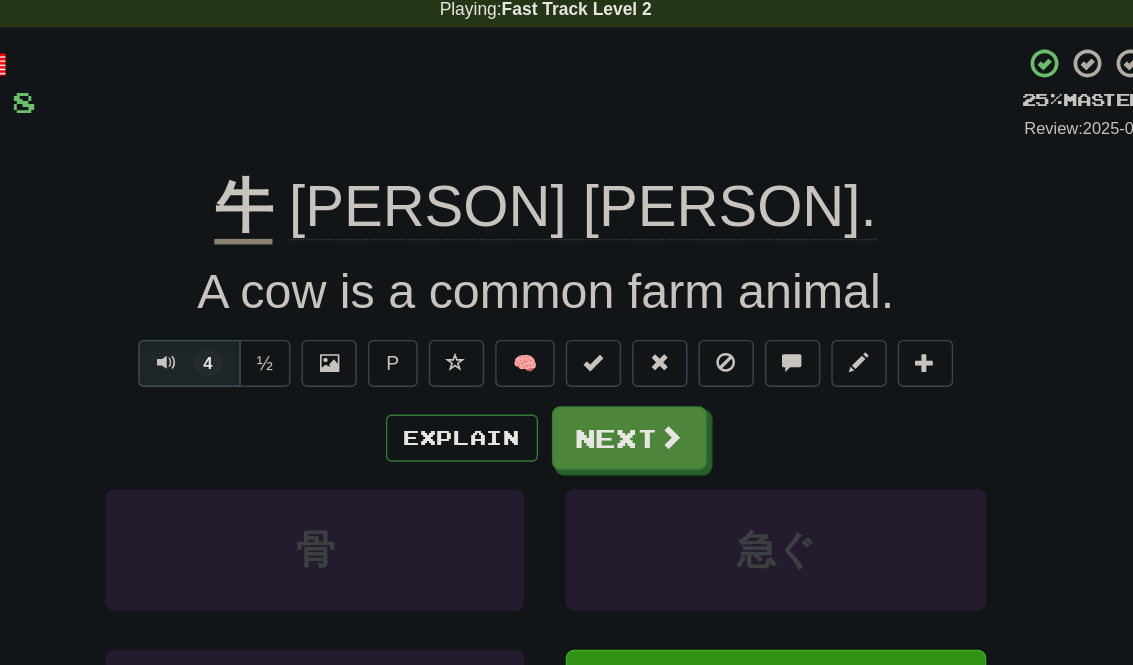 click on "Next" at bounding box center [627, 402] 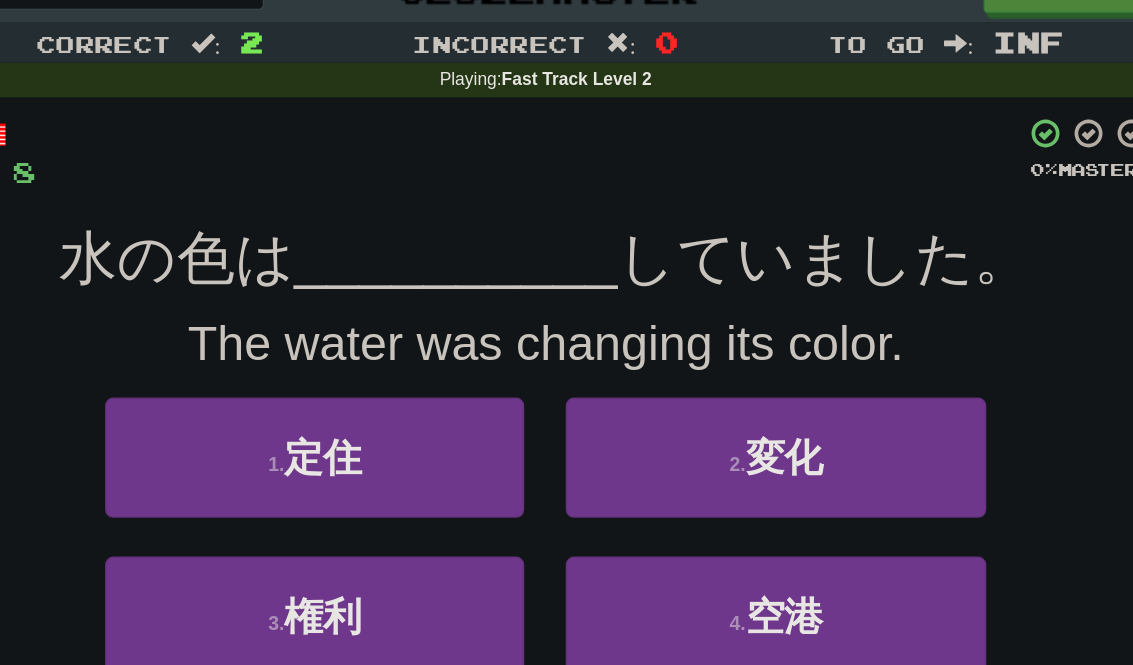 click on "2 .  変化" at bounding box center (732, 365) 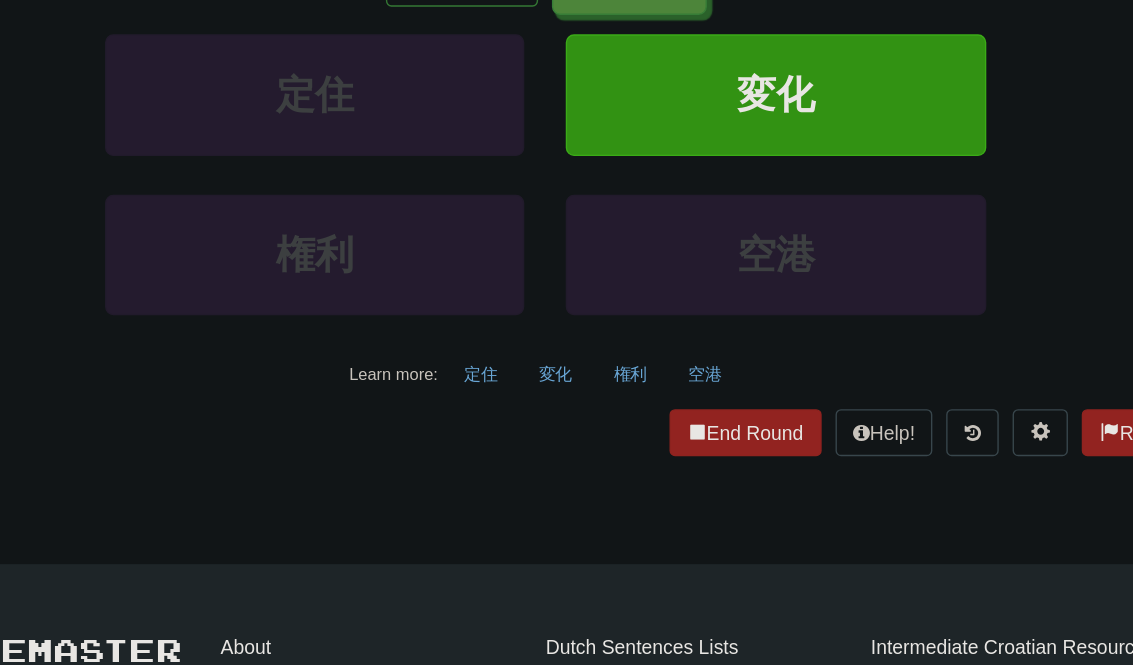 click on "End Round" at bounding box center [711, 471] 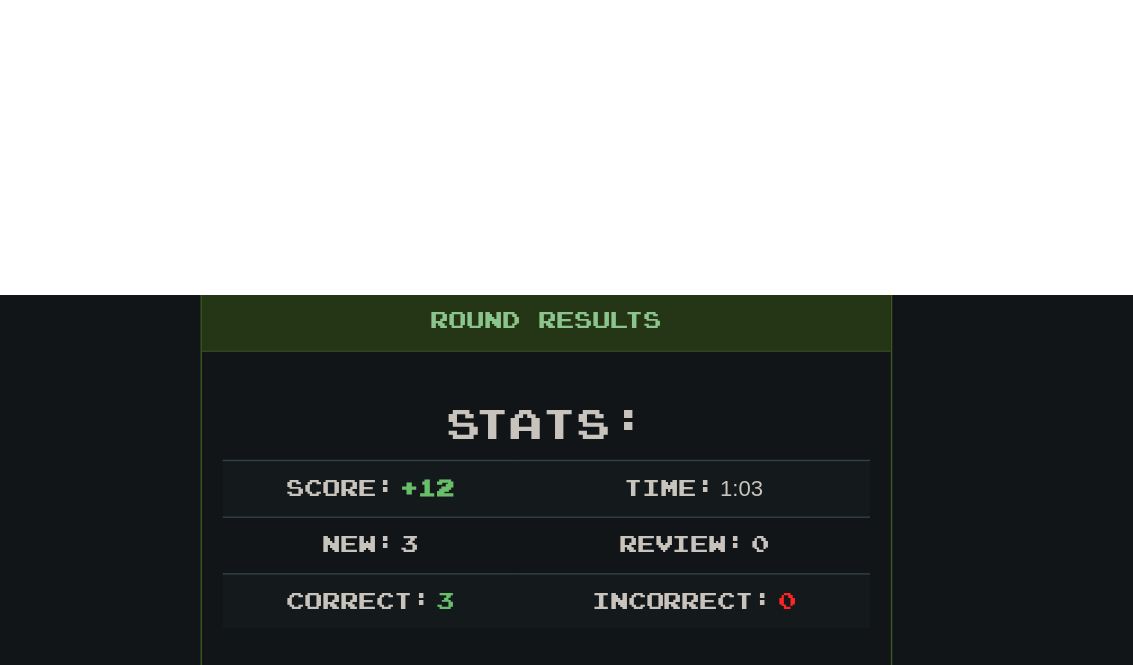 scroll, scrollTop: 0, scrollLeft: 0, axis: both 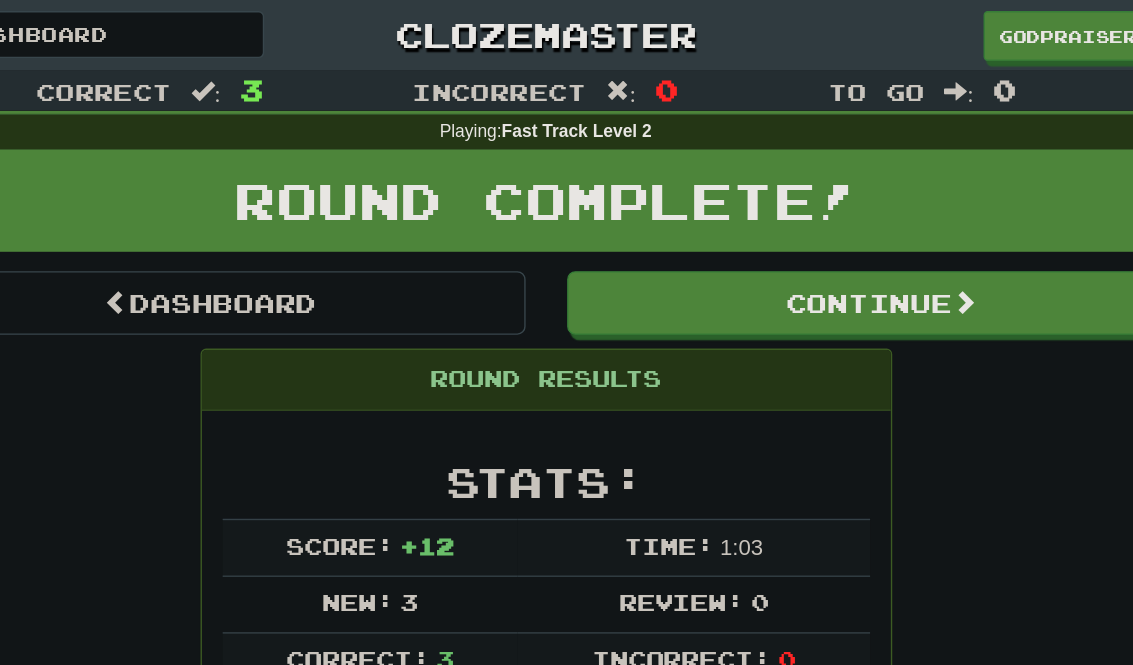 click at bounding box center (257, 218) 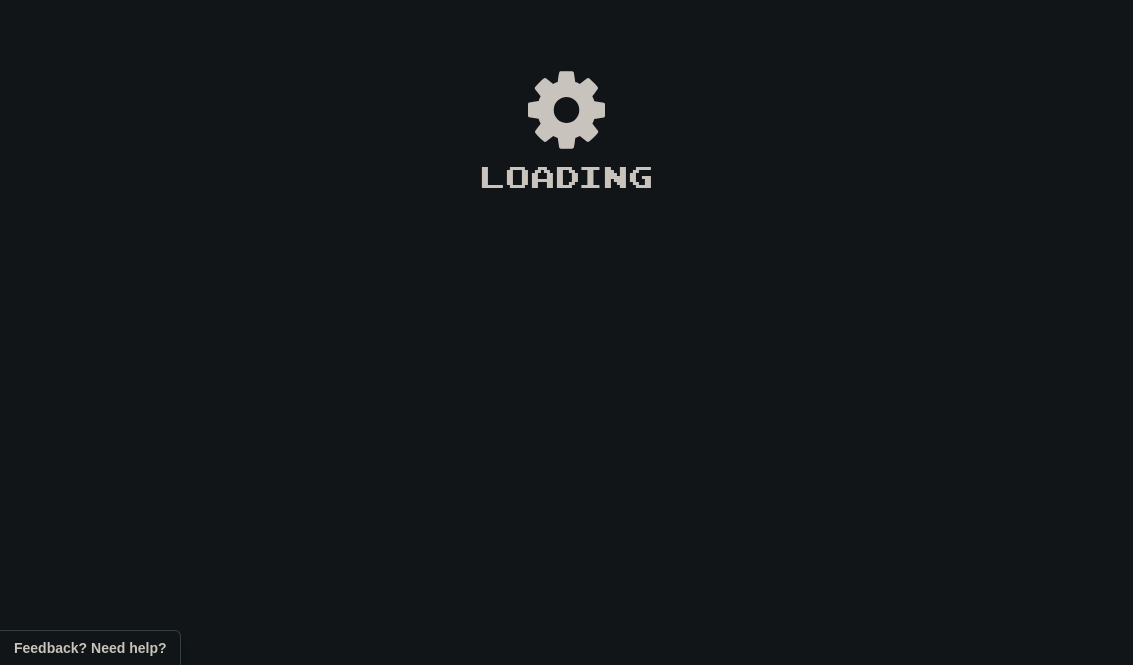 scroll, scrollTop: 0, scrollLeft: 0, axis: both 